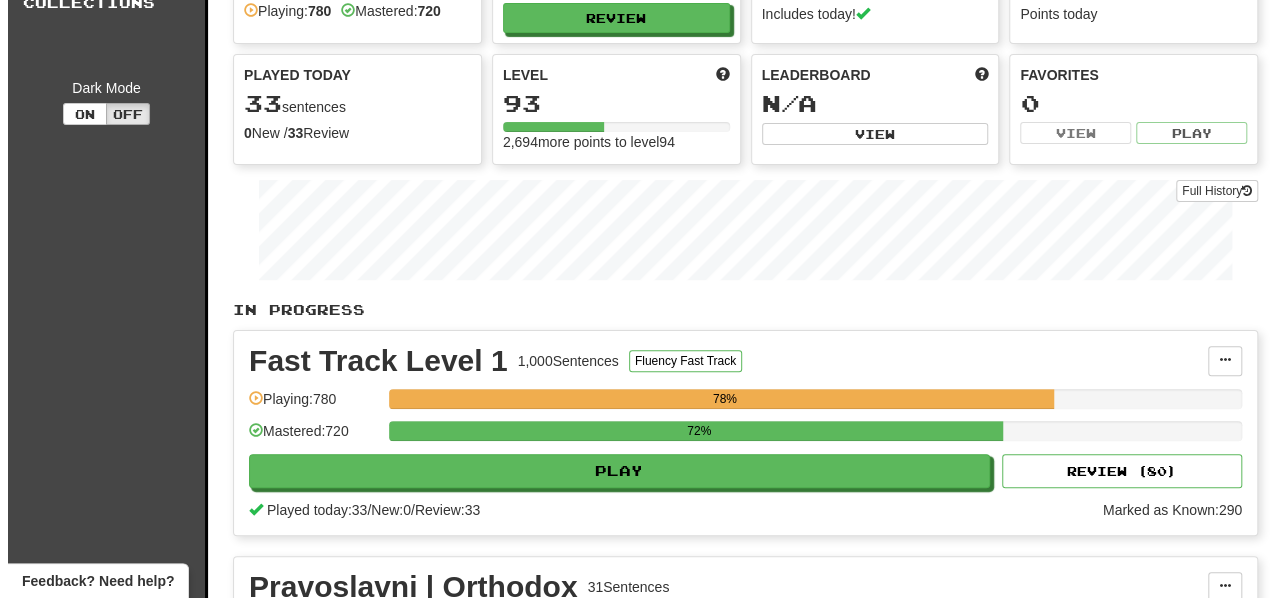scroll, scrollTop: 132, scrollLeft: 0, axis: vertical 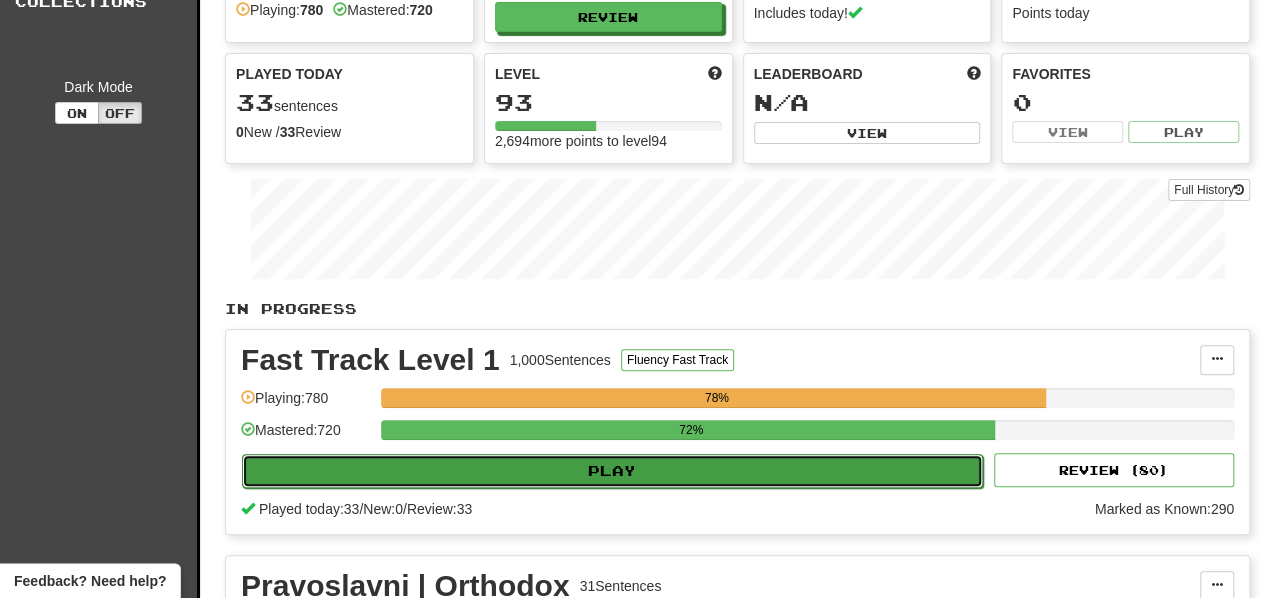 click on "Play" at bounding box center [612, 471] 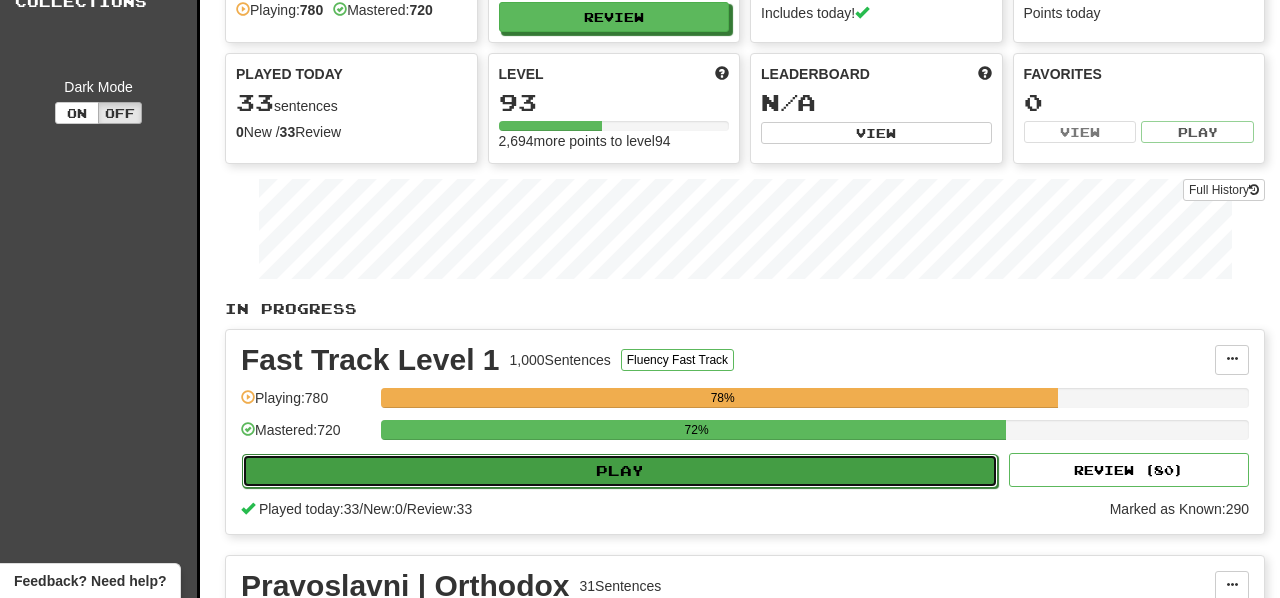 select on "**" 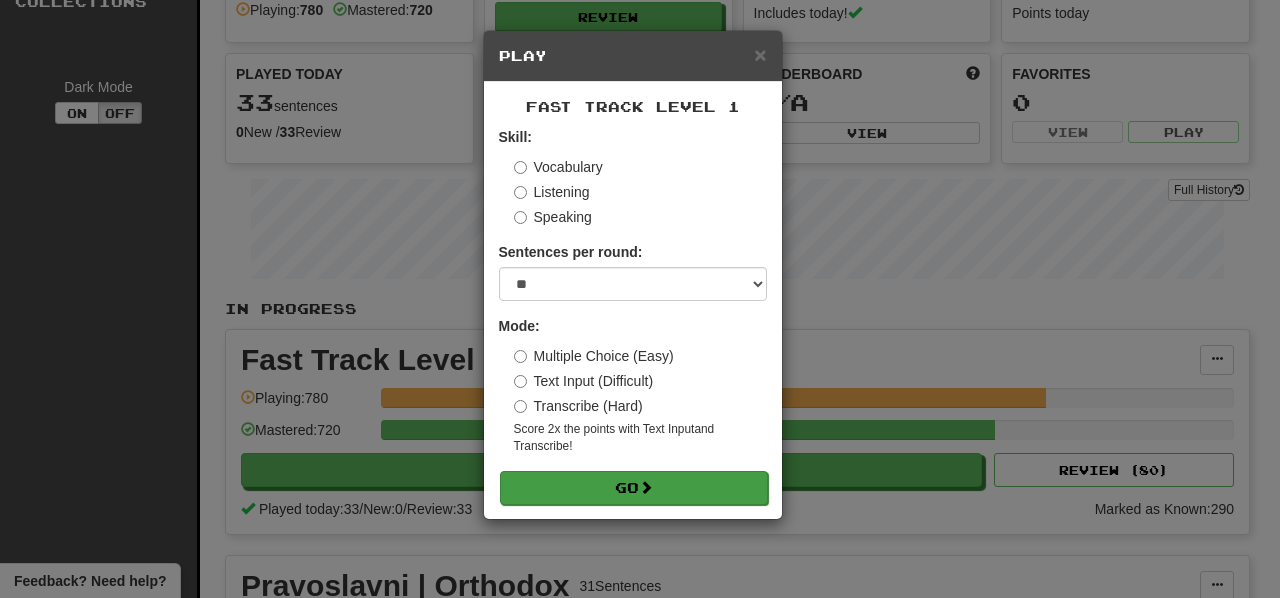 click on "Multiple Choice (Easy)" at bounding box center (594, 356) 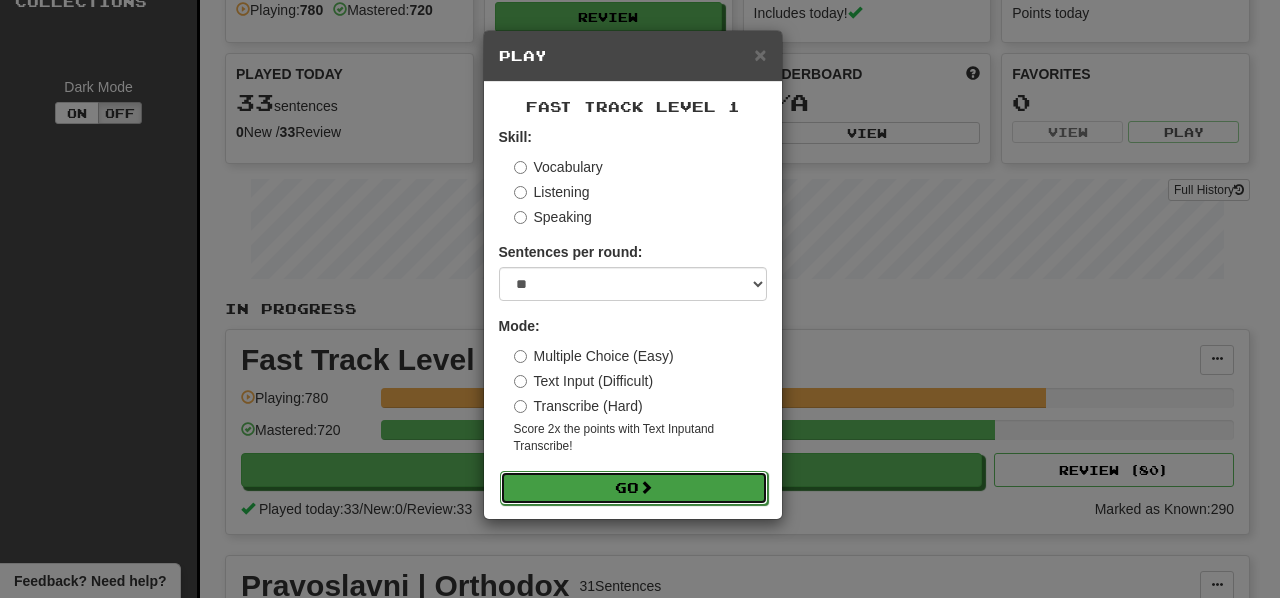 click on "Go" at bounding box center (634, 488) 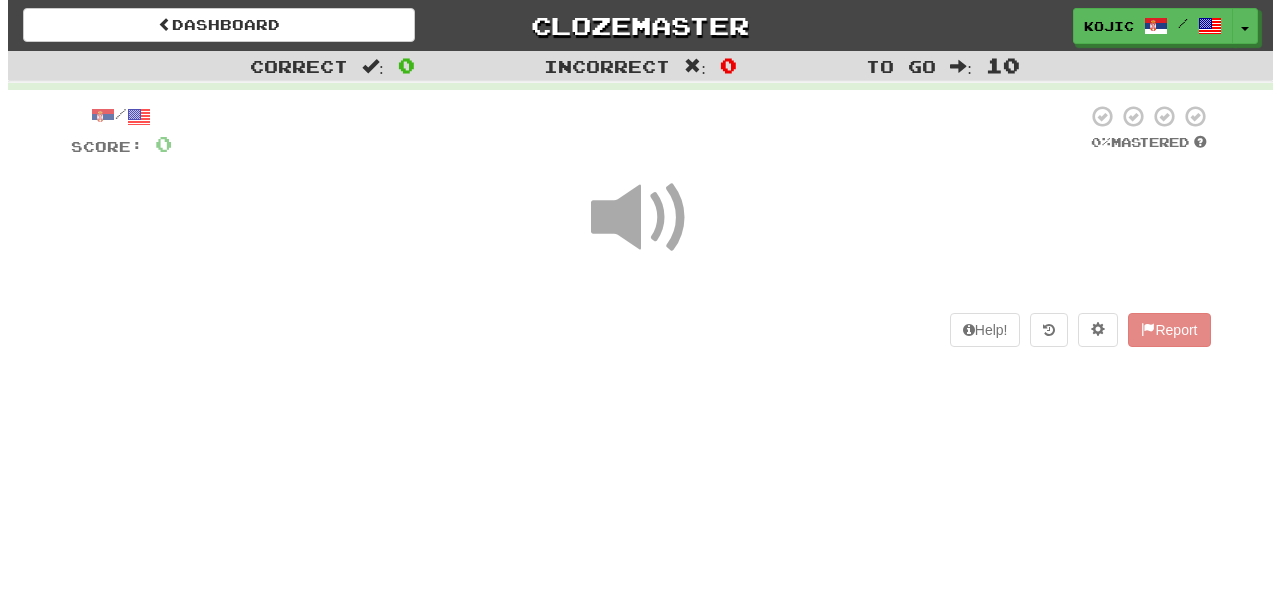 scroll, scrollTop: 0, scrollLeft: 0, axis: both 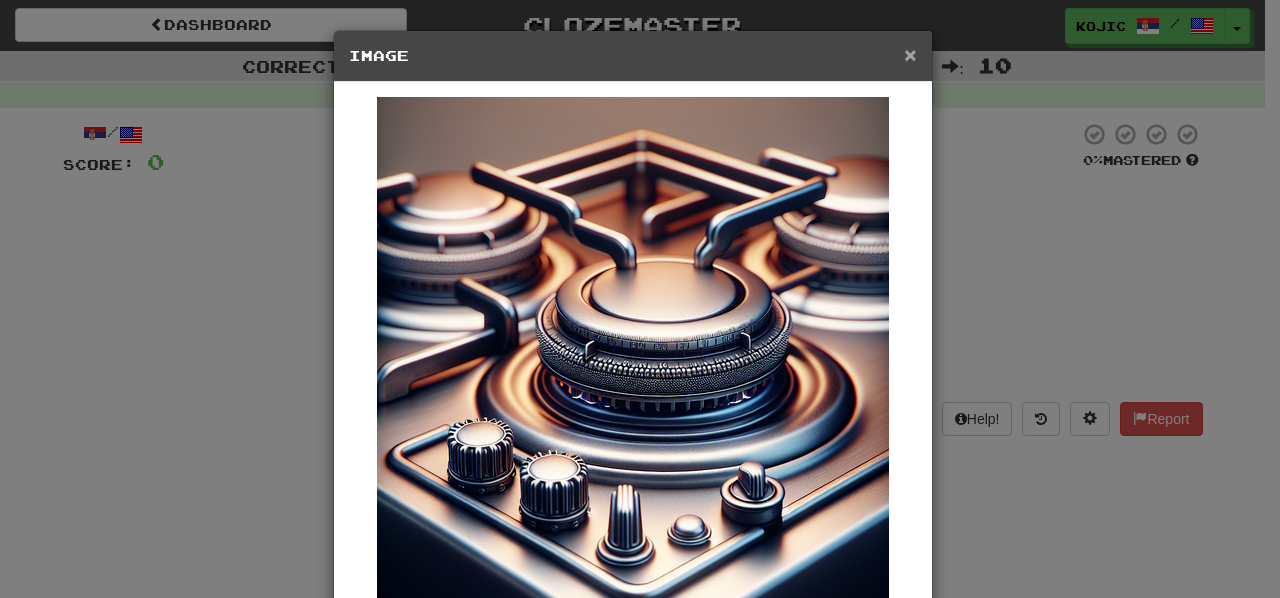 click on "×" at bounding box center (910, 54) 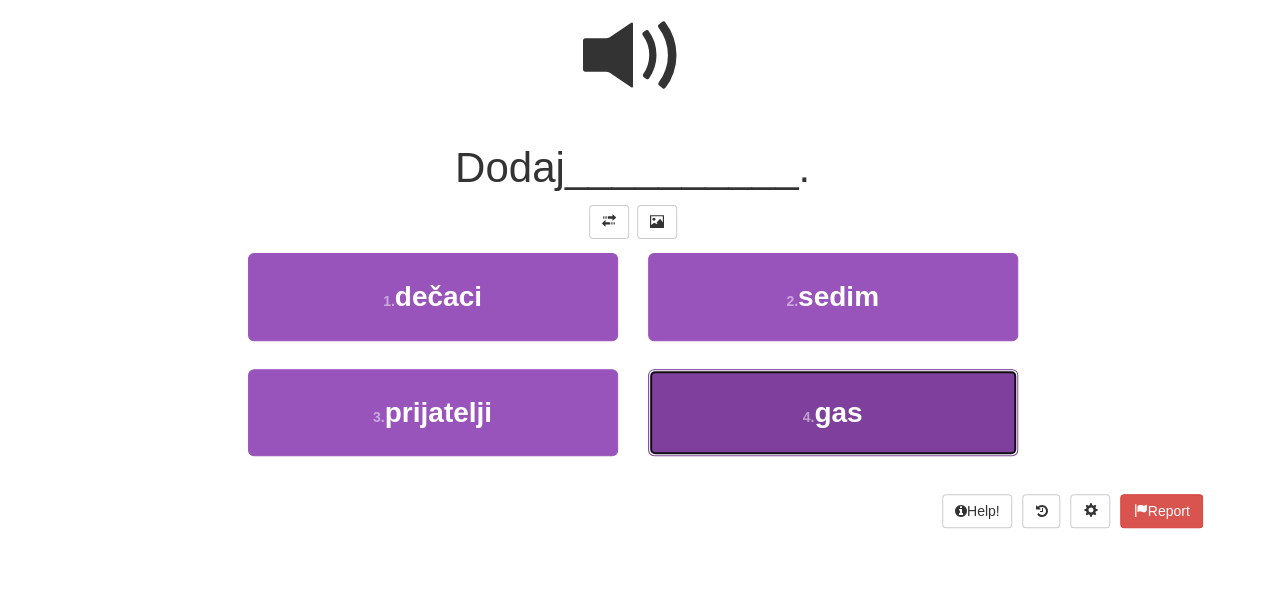 click on "4 .  gas" at bounding box center (833, 412) 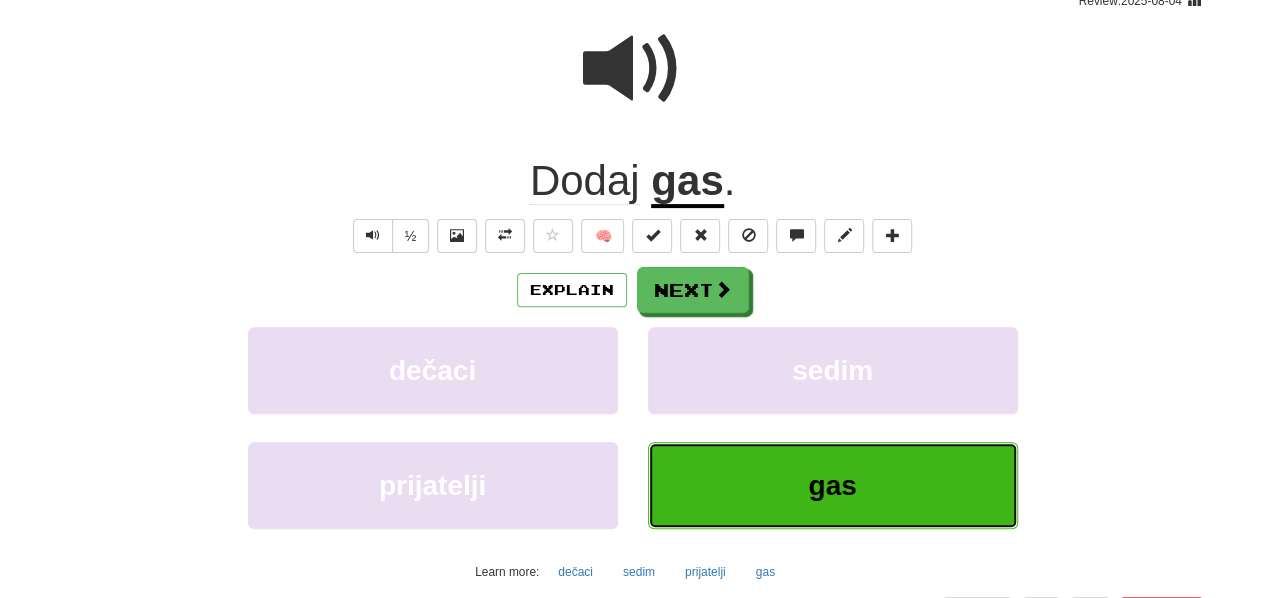 scroll, scrollTop: 193, scrollLeft: 0, axis: vertical 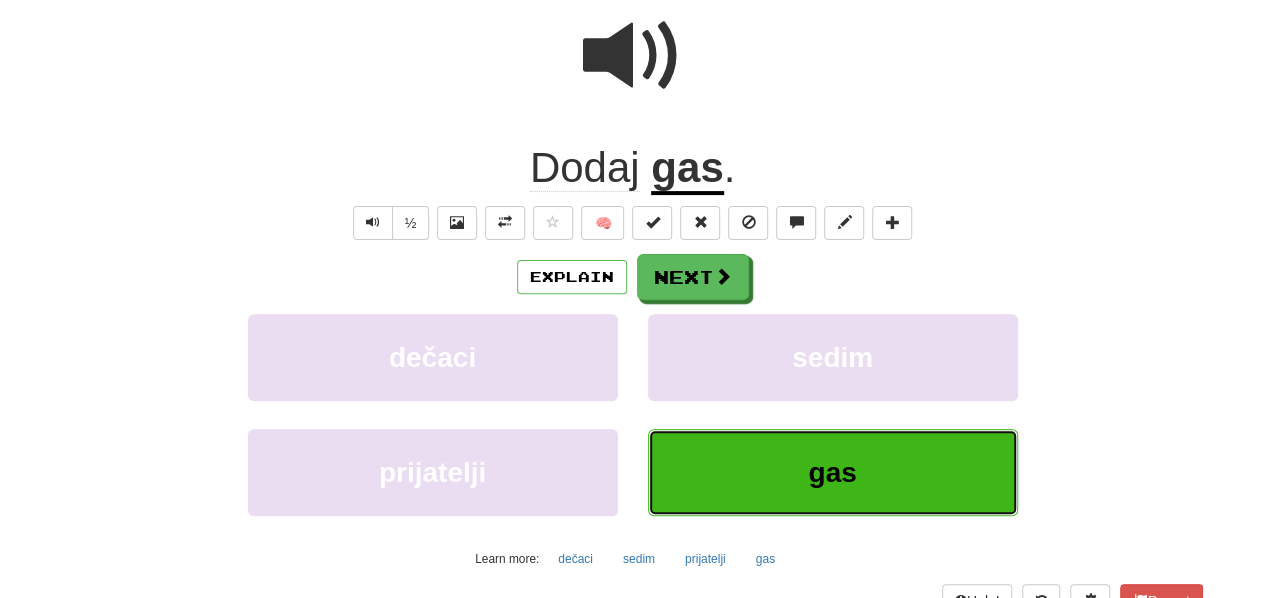 type 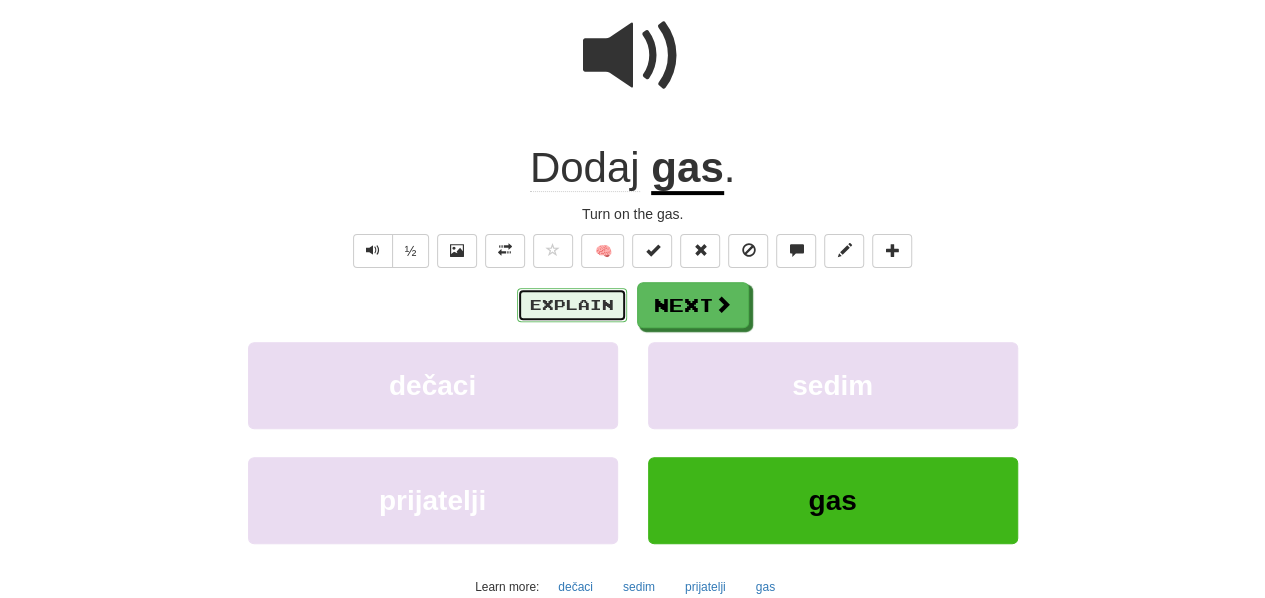 click on "Explain" at bounding box center [572, 305] 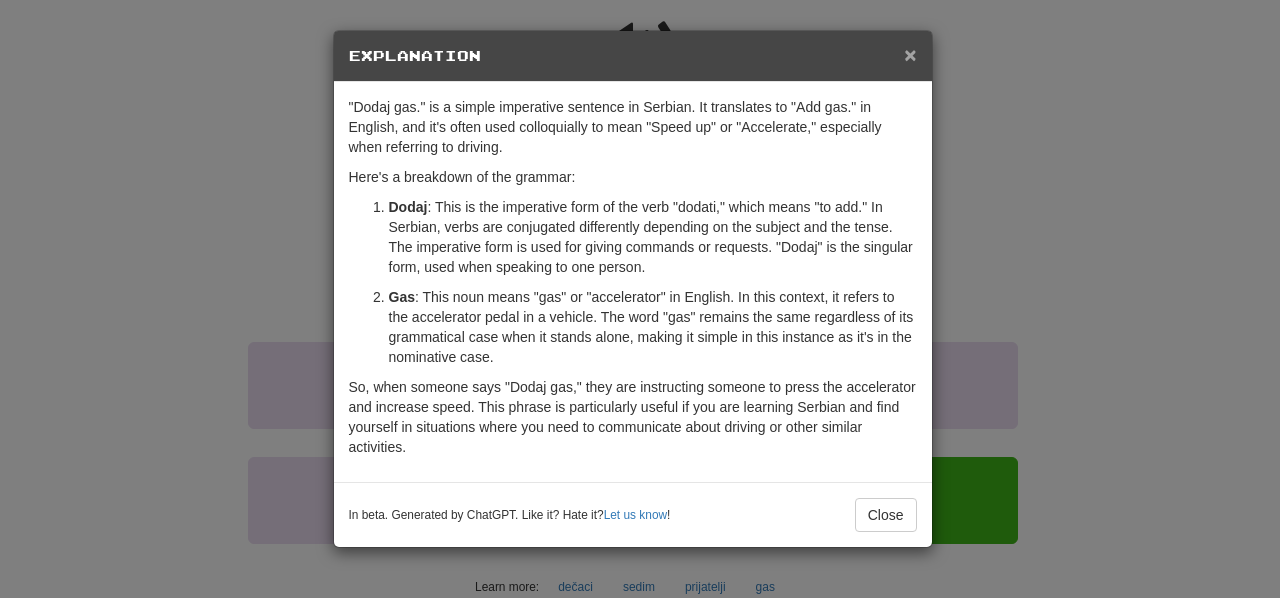 click on "×" at bounding box center (910, 54) 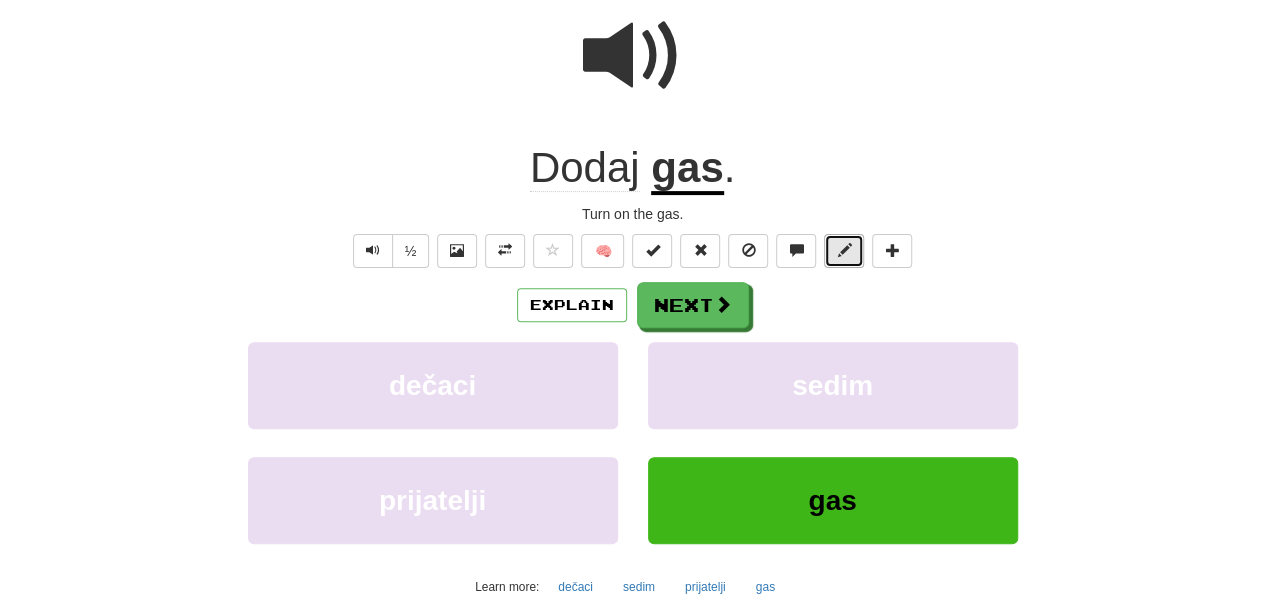 click at bounding box center [844, 250] 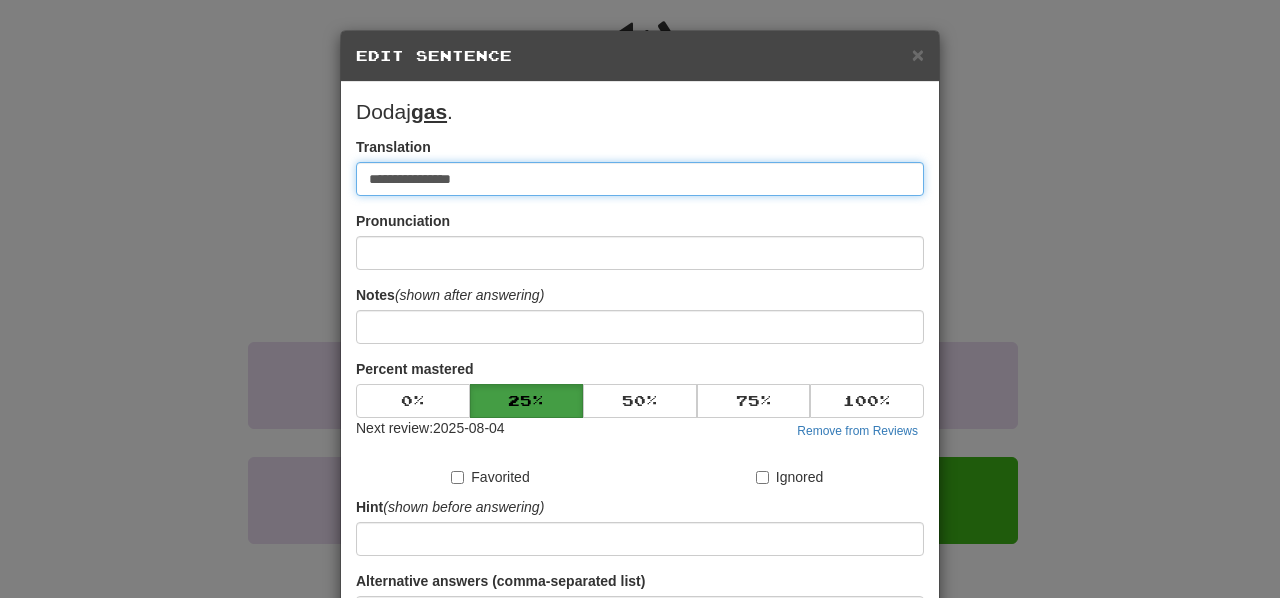 drag, startPoint x: 495, startPoint y: 183, endPoint x: 5, endPoint y: 177, distance: 490.03674 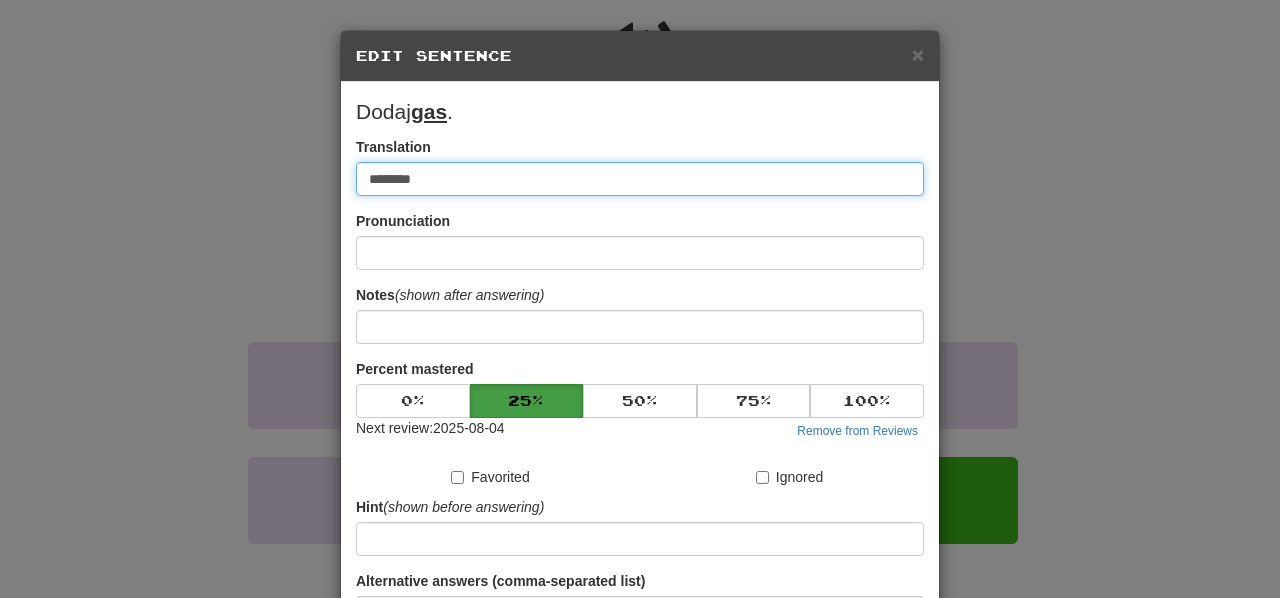 type on "********" 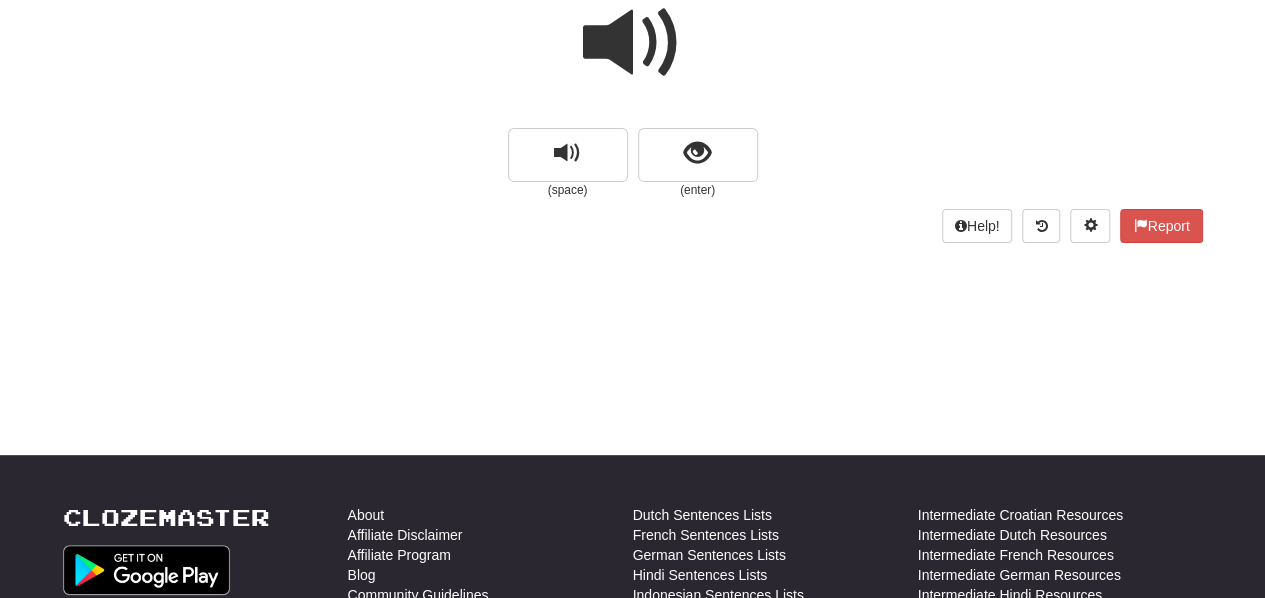 scroll, scrollTop: 0, scrollLeft: 0, axis: both 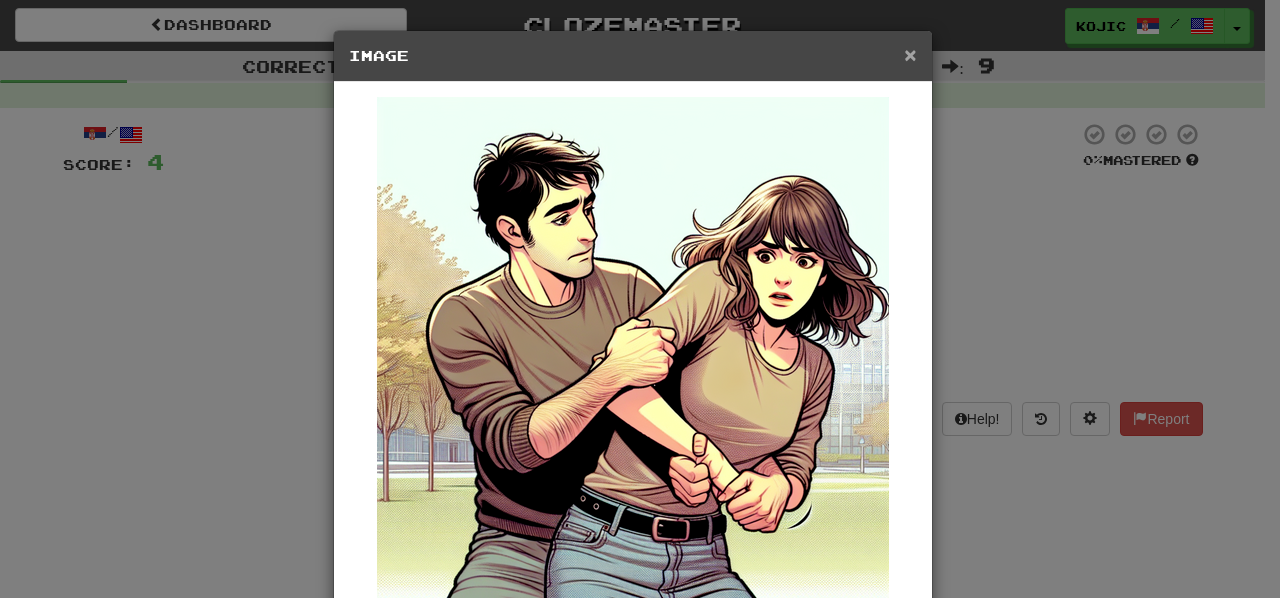 click on "×" at bounding box center [910, 54] 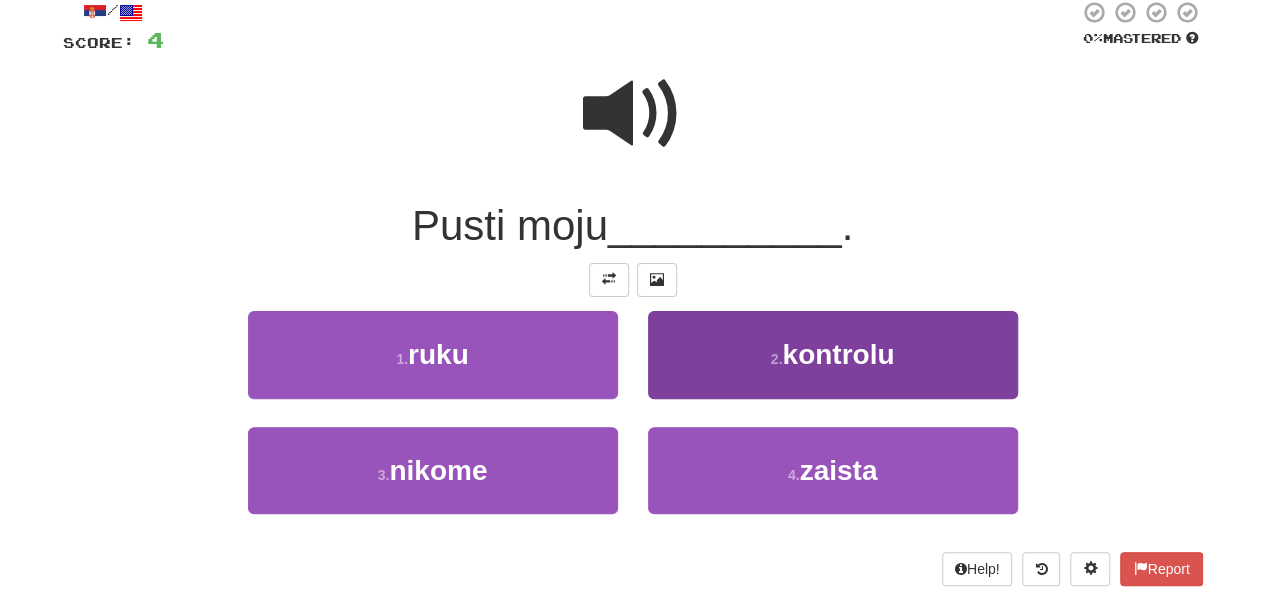 scroll, scrollTop: 123, scrollLeft: 0, axis: vertical 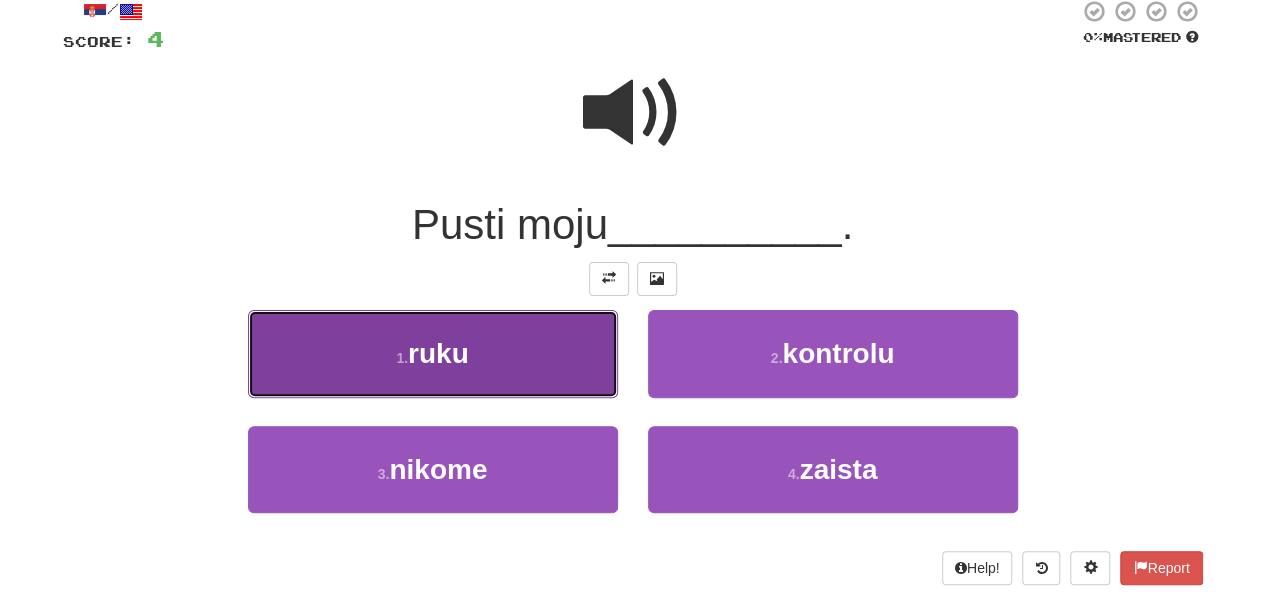 click on "1 .  ruku" at bounding box center [433, 353] 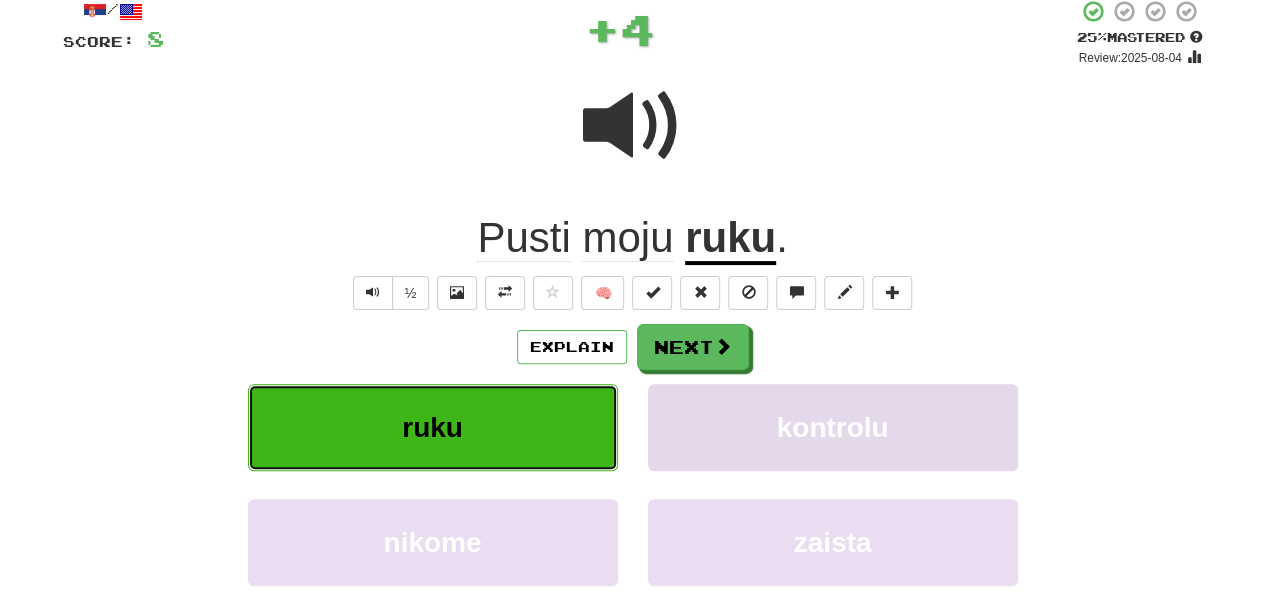 type 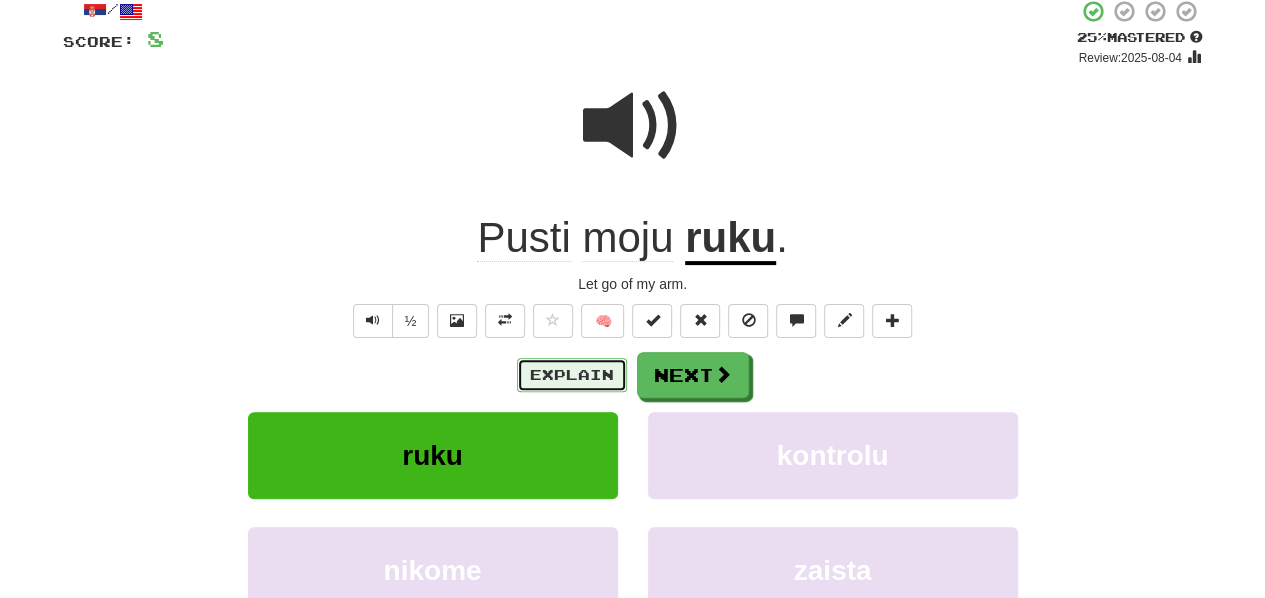 click on "Explain" at bounding box center [572, 375] 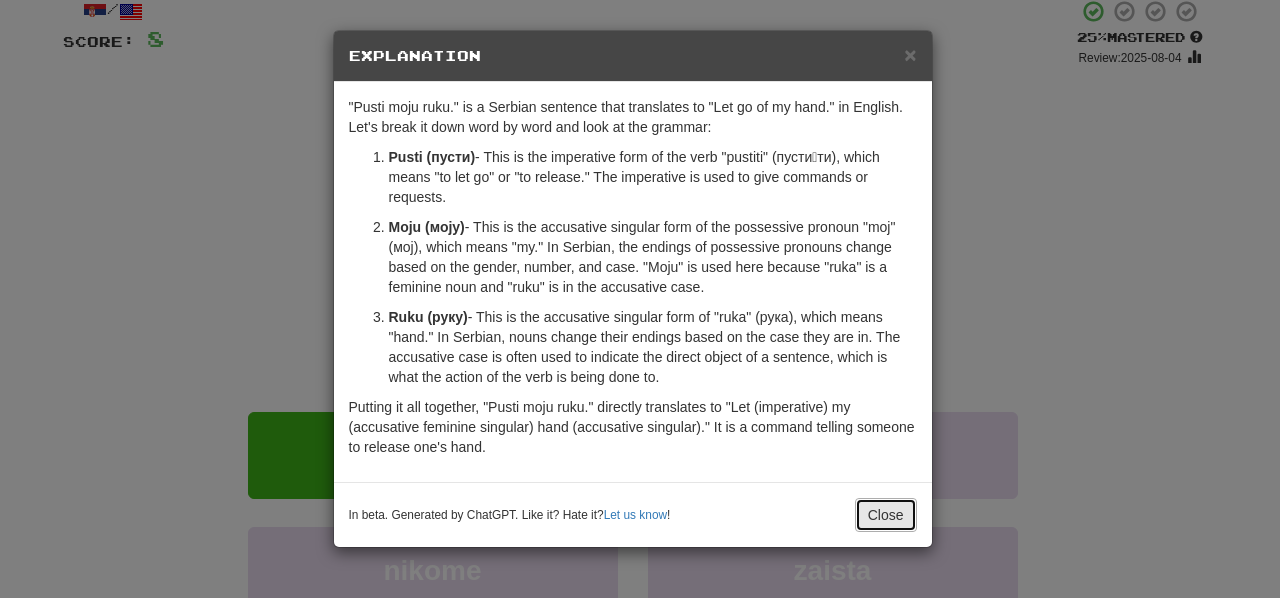 click on "Close" at bounding box center [886, 515] 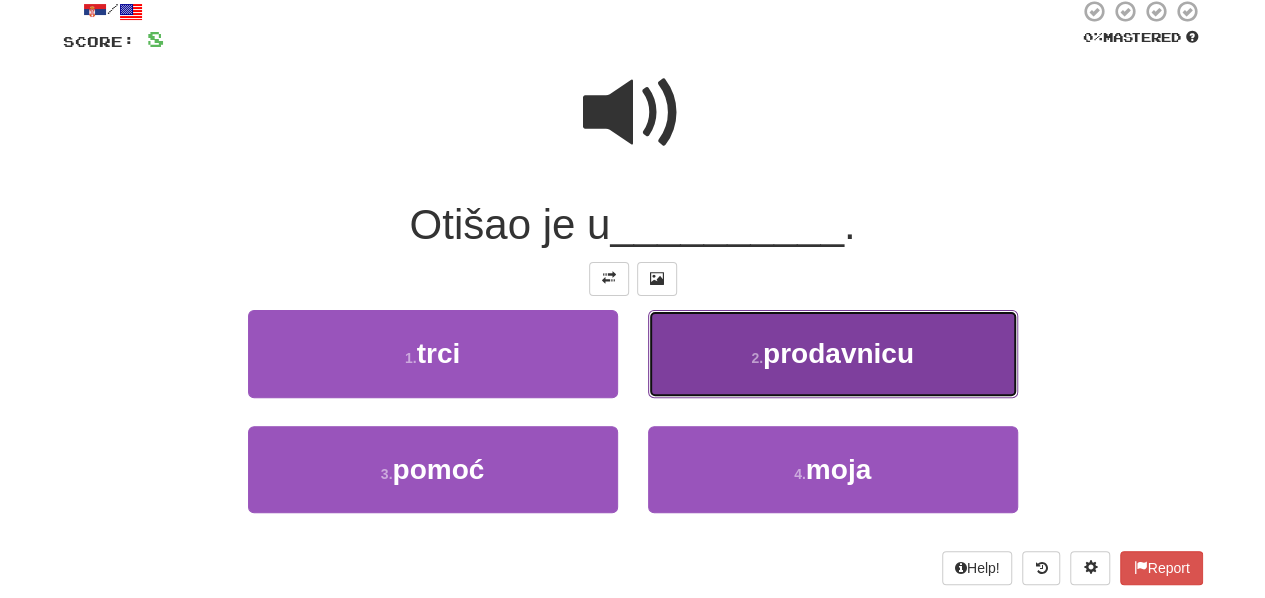 click on "prodavnicu" at bounding box center (838, 353) 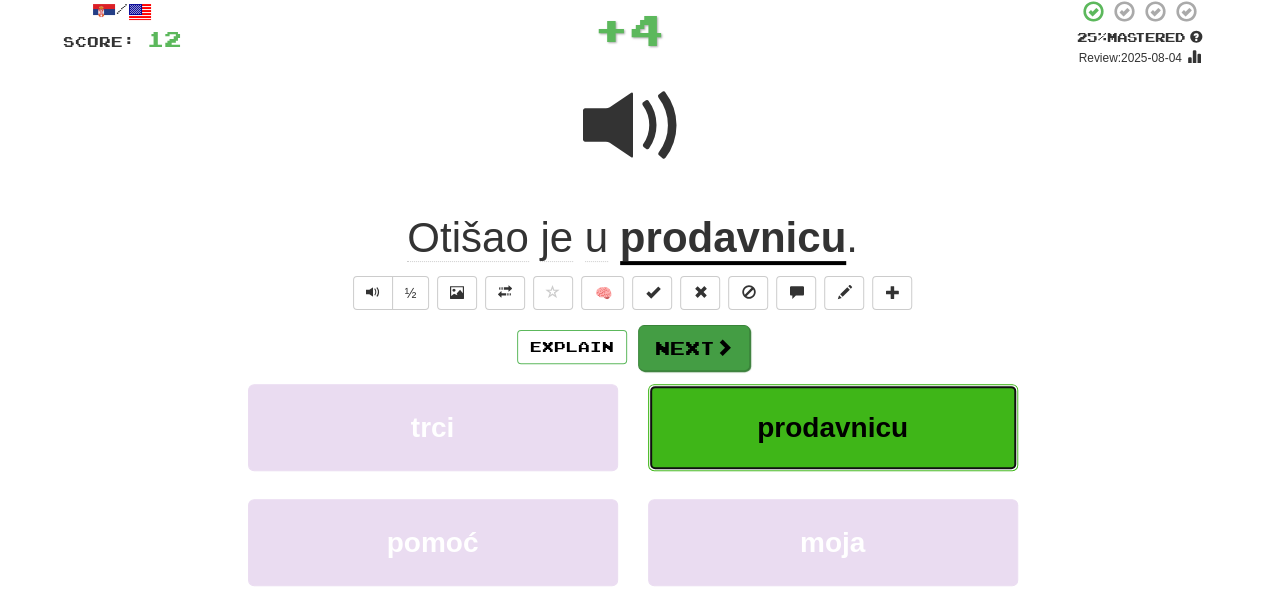 type 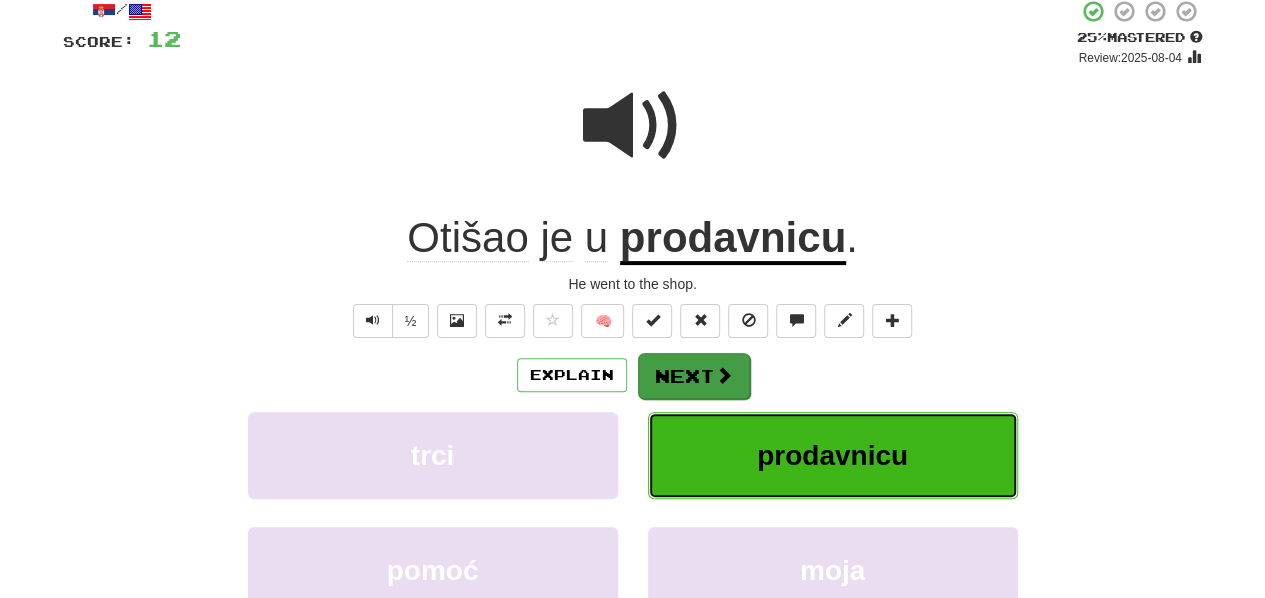 scroll, scrollTop: 114, scrollLeft: 0, axis: vertical 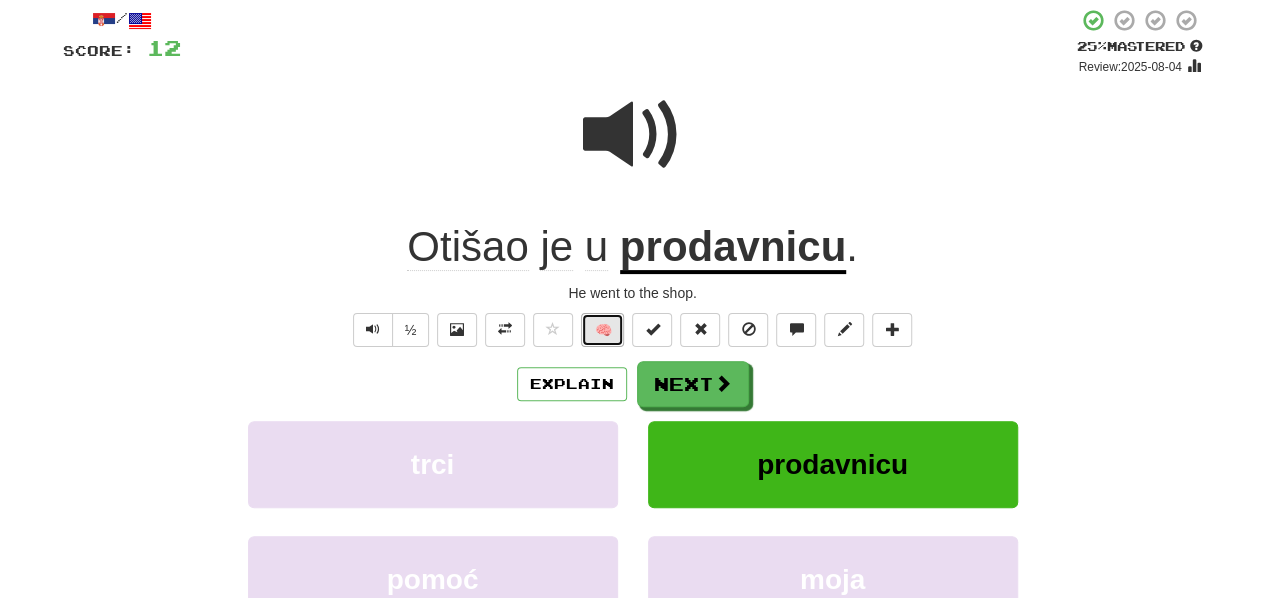click on "🧠" at bounding box center (602, 330) 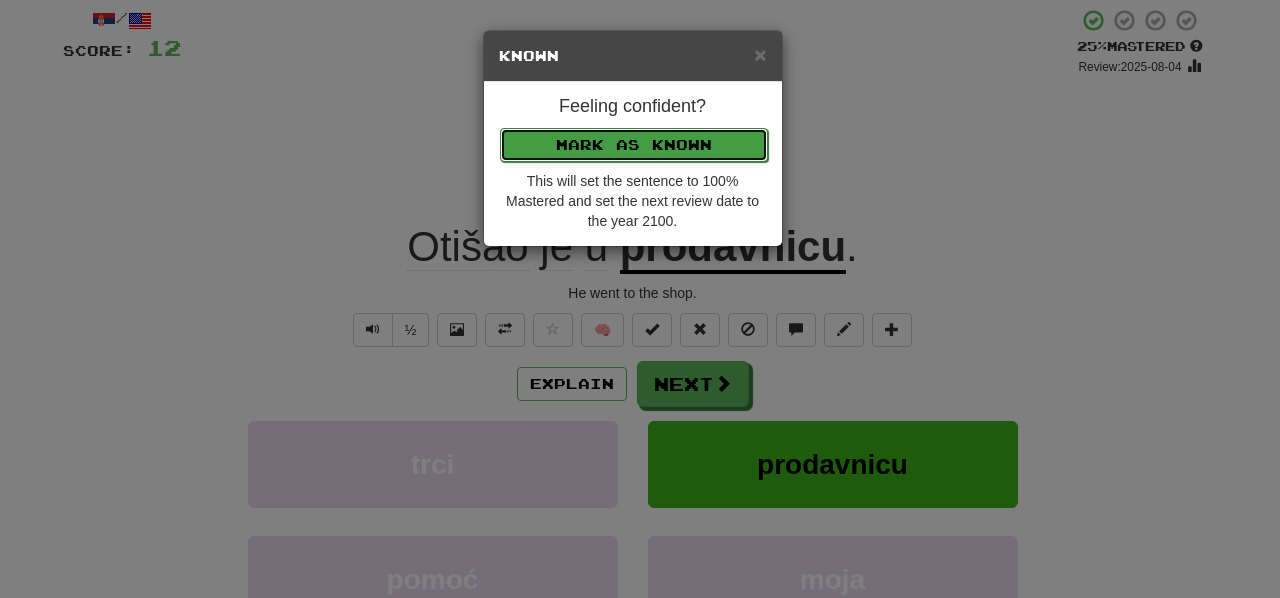 click on "Mark as Known" at bounding box center [634, 145] 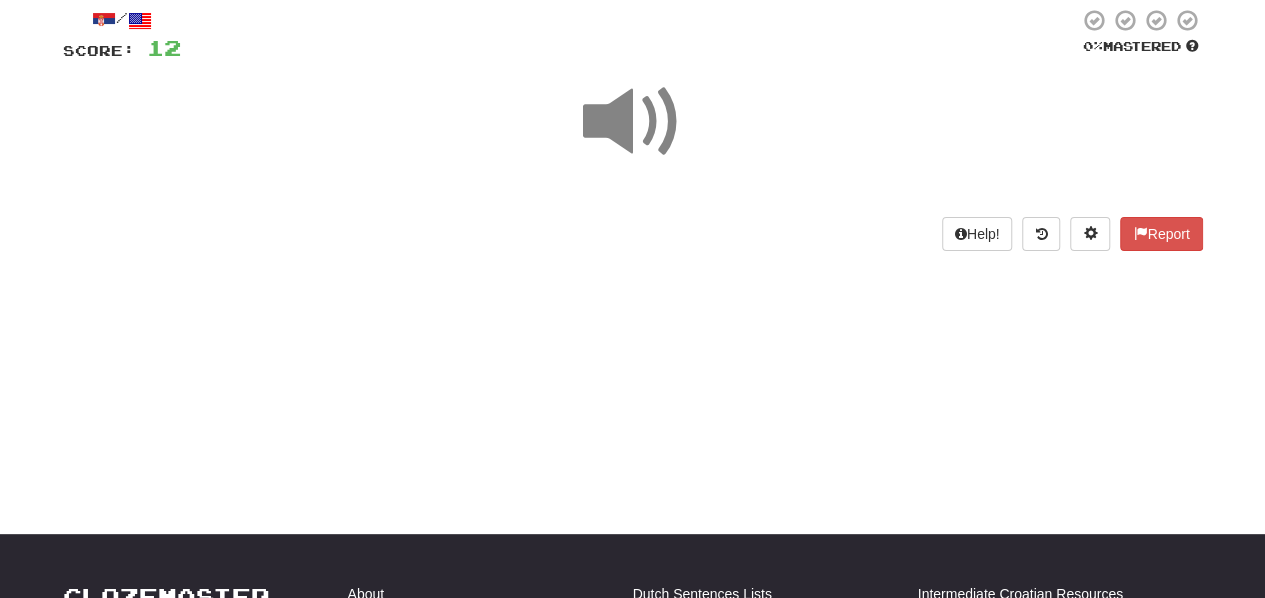 scroll, scrollTop: 0, scrollLeft: 0, axis: both 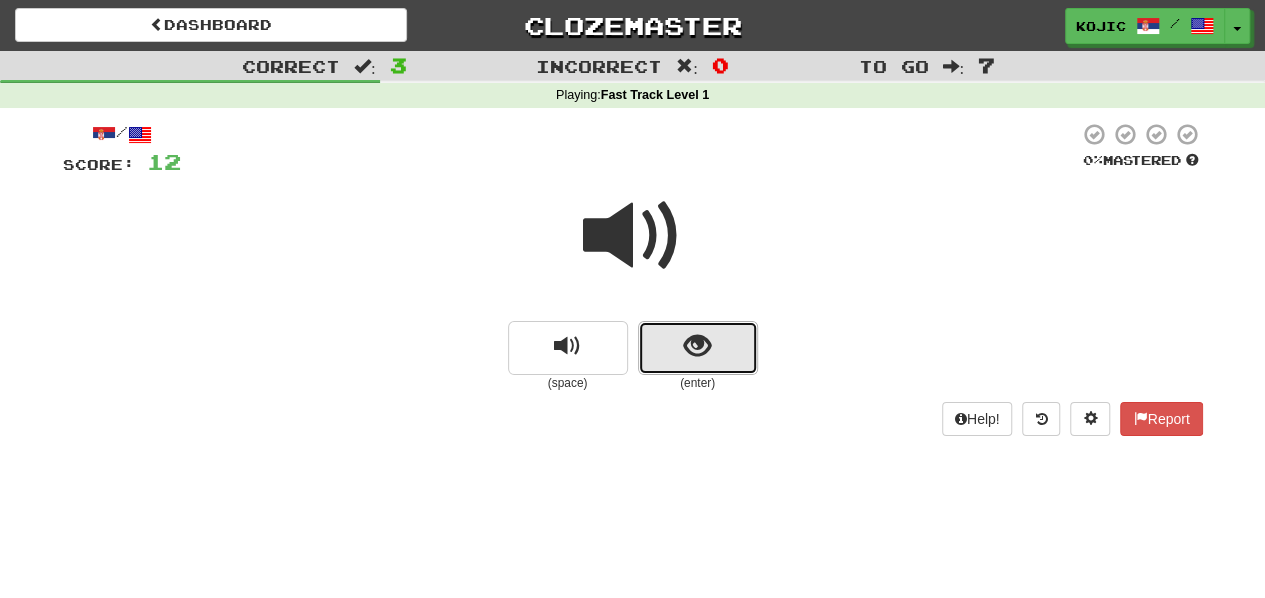 click at bounding box center (698, 348) 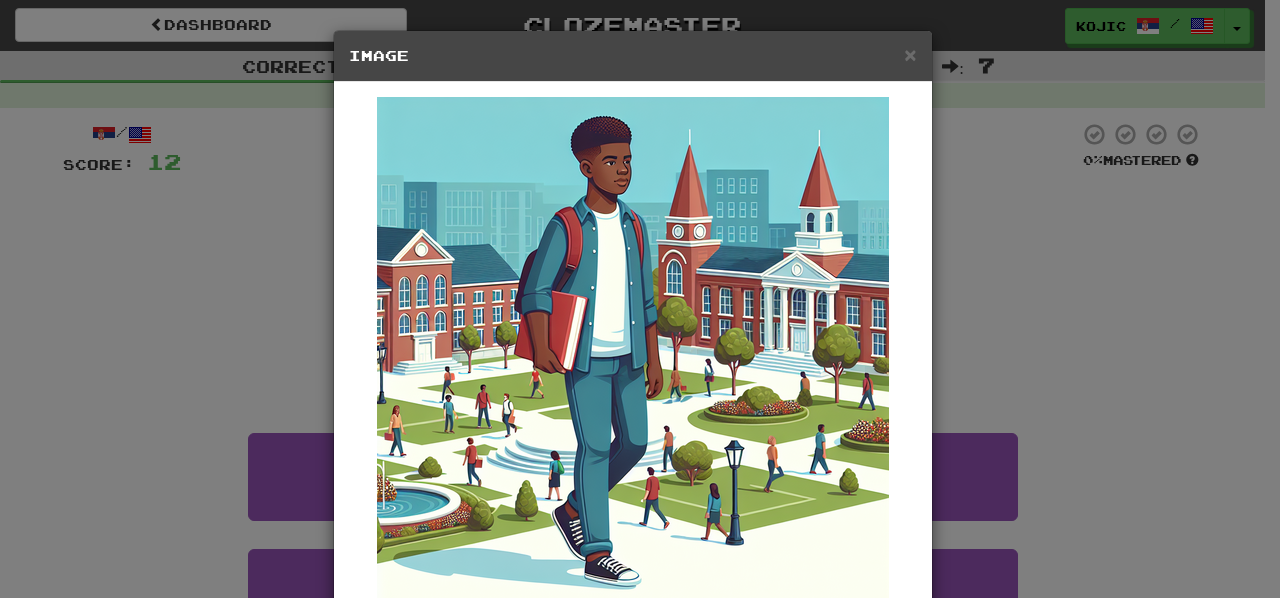 click on "Image" at bounding box center (633, 56) 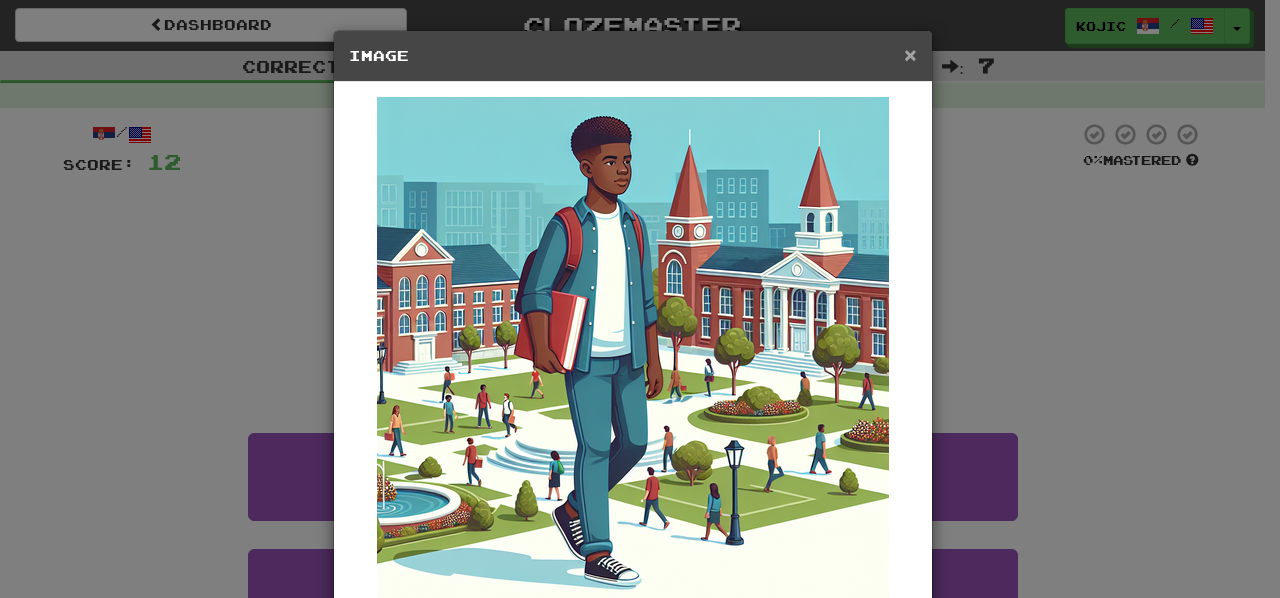 click on "×" at bounding box center (910, 54) 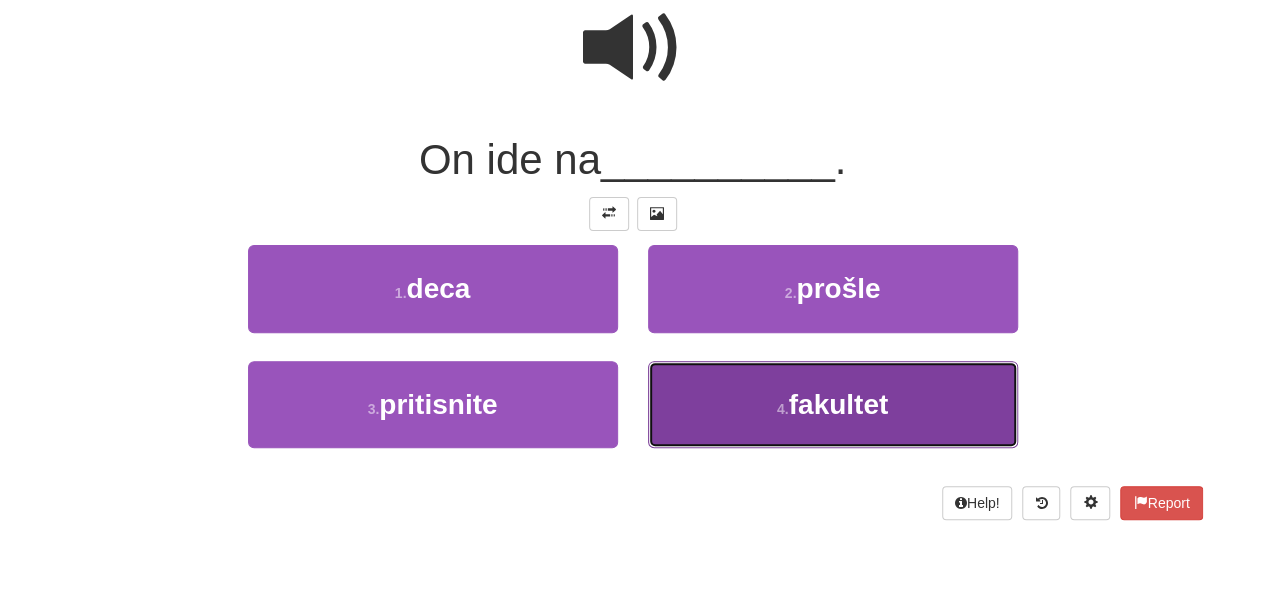 click on "4 . fakultet" at bounding box center (833, 404) 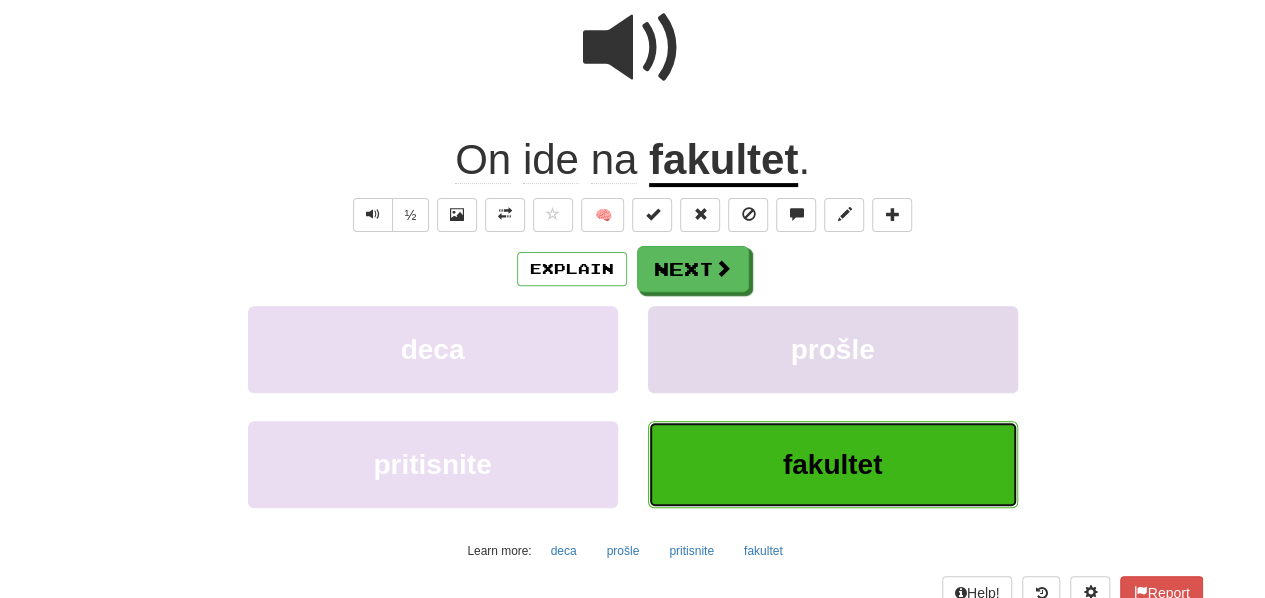 type 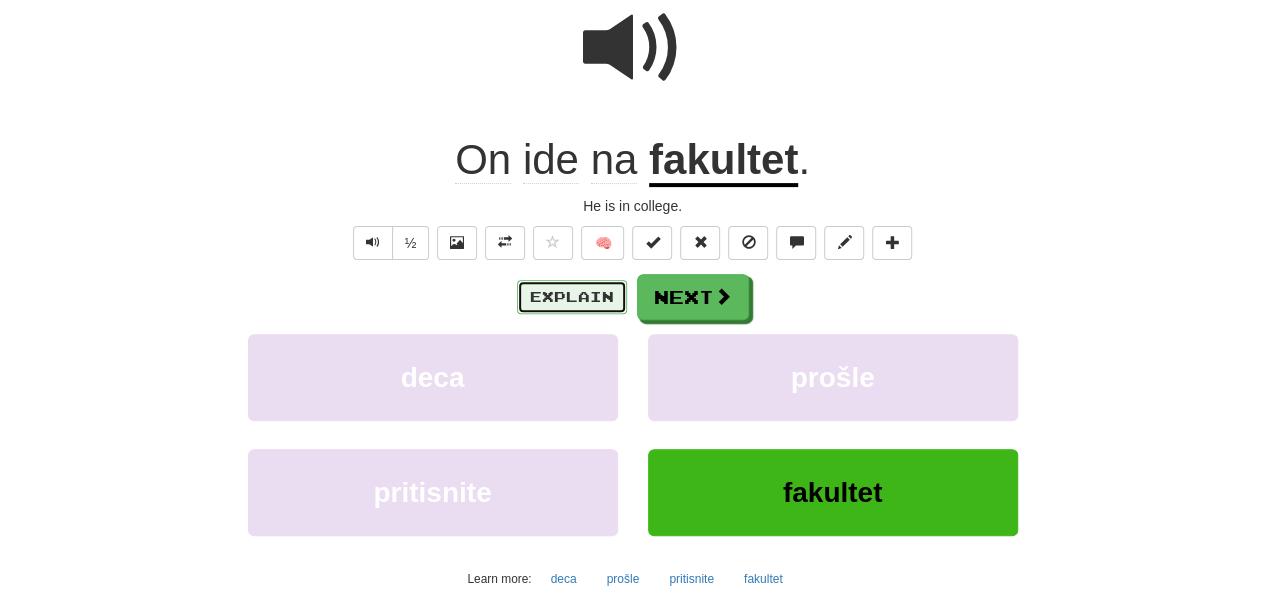 click on "Explain" at bounding box center [572, 297] 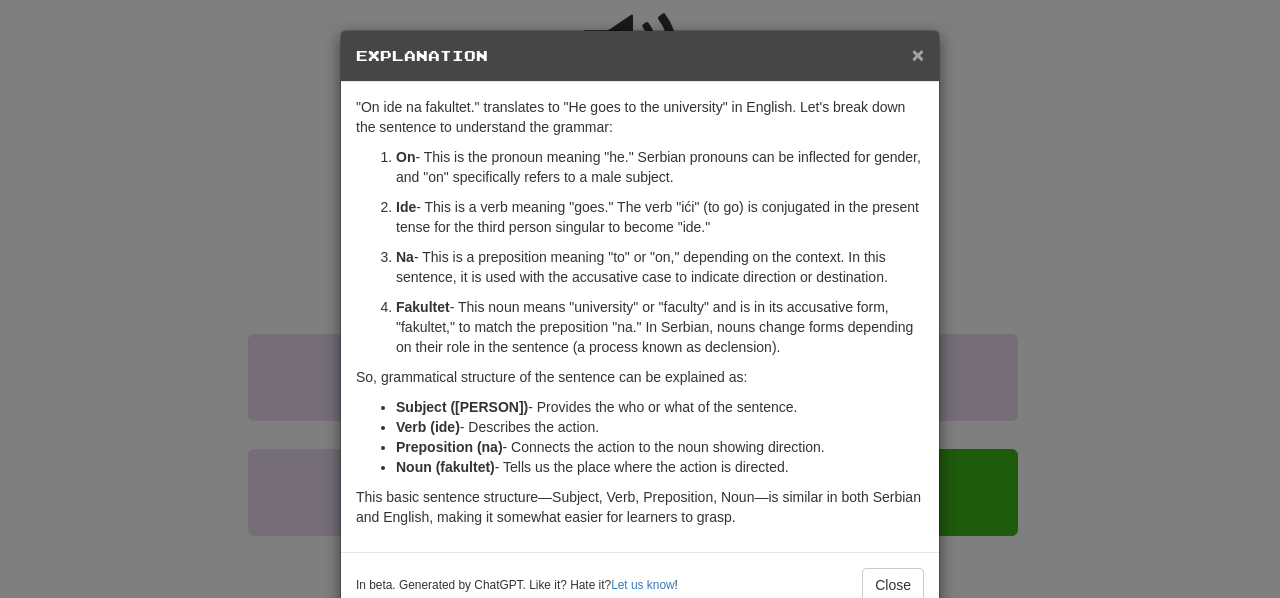click on "×" at bounding box center [918, 54] 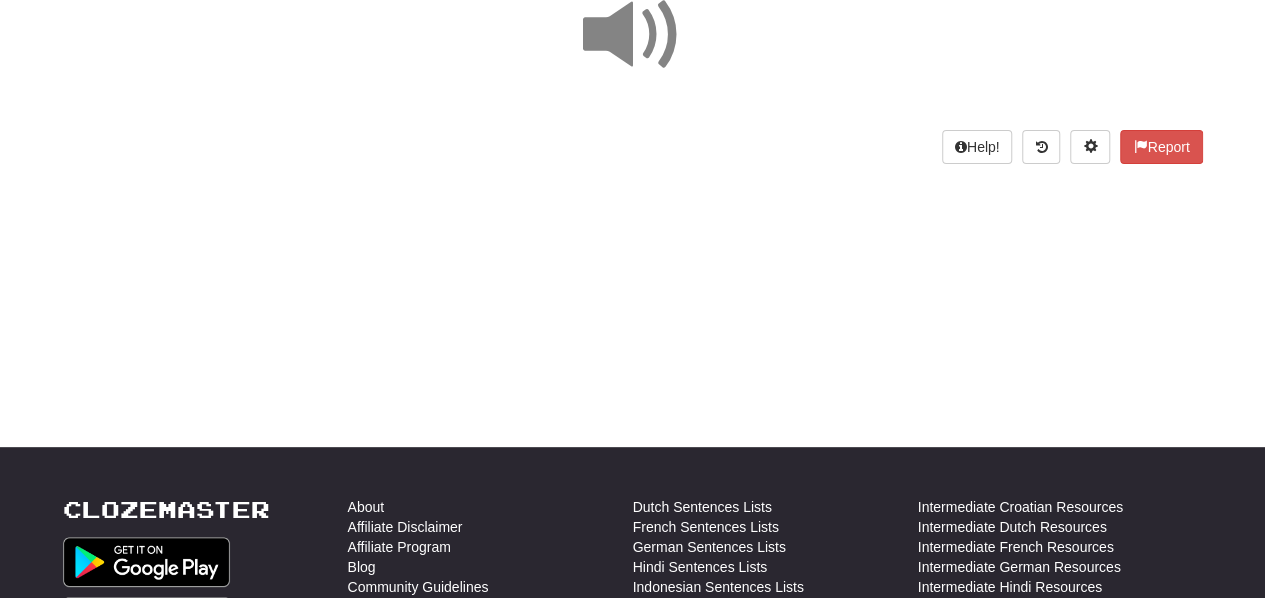 scroll, scrollTop: 0, scrollLeft: 0, axis: both 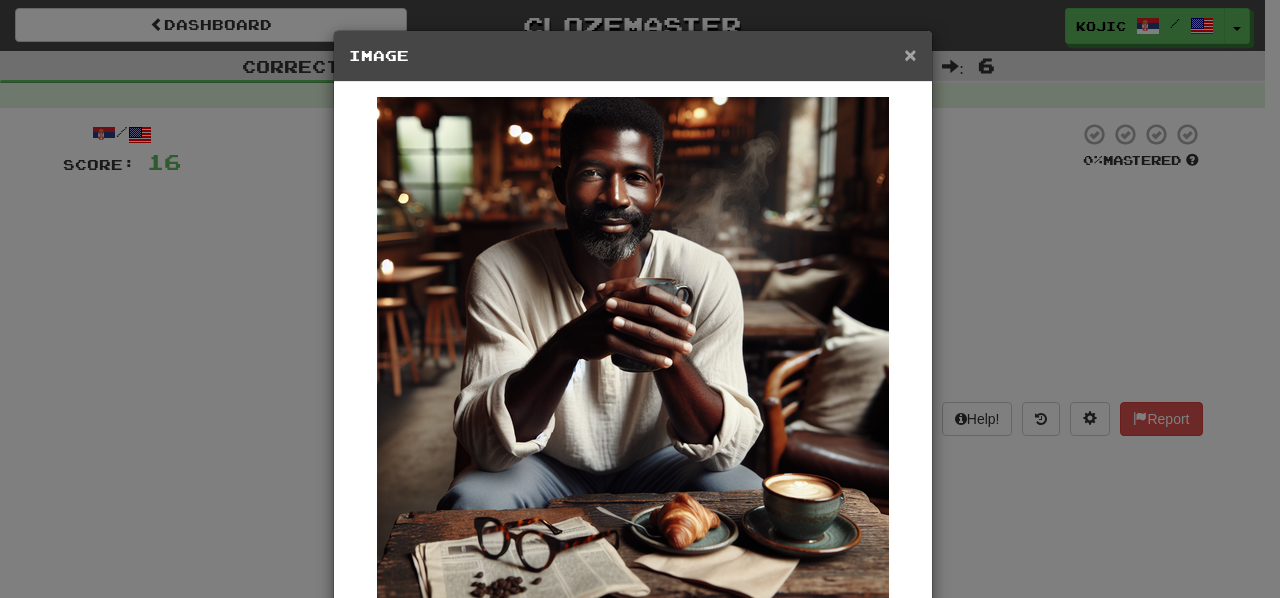 click on "×" at bounding box center [910, 54] 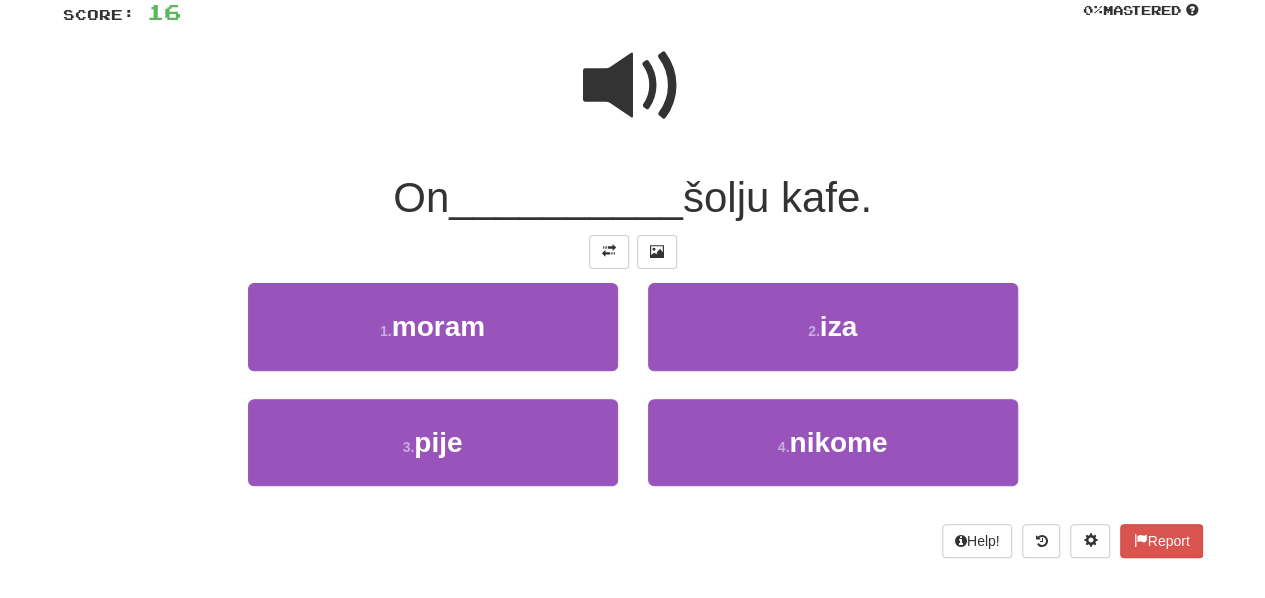 scroll, scrollTop: 151, scrollLeft: 0, axis: vertical 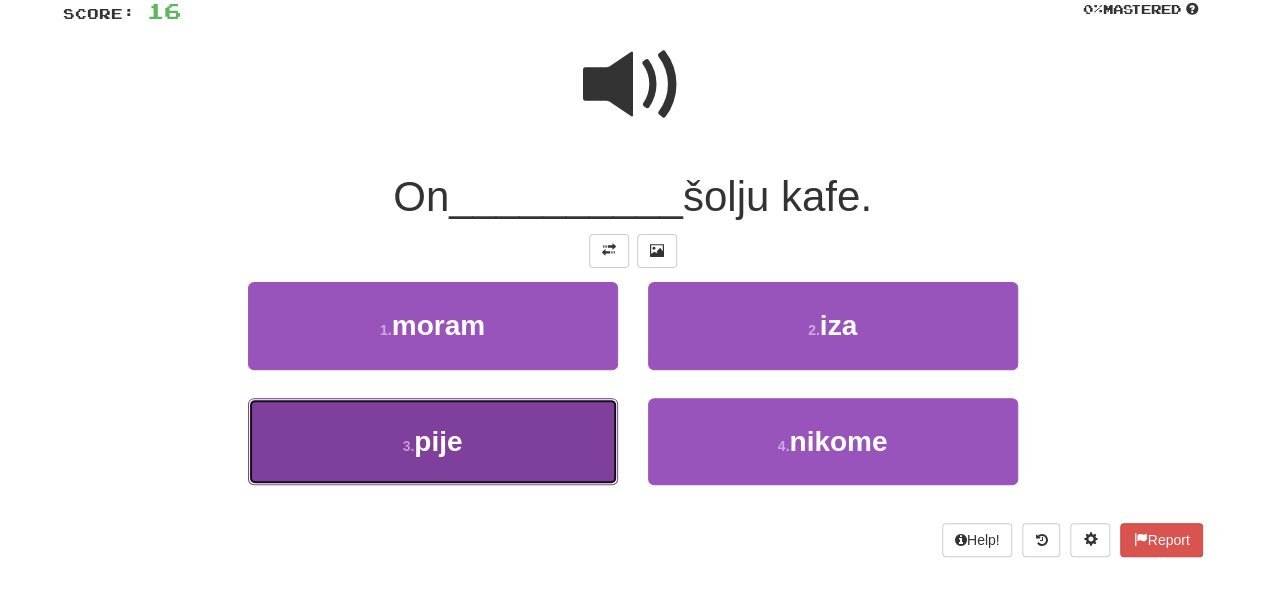 click on "3 . pije" at bounding box center (433, 441) 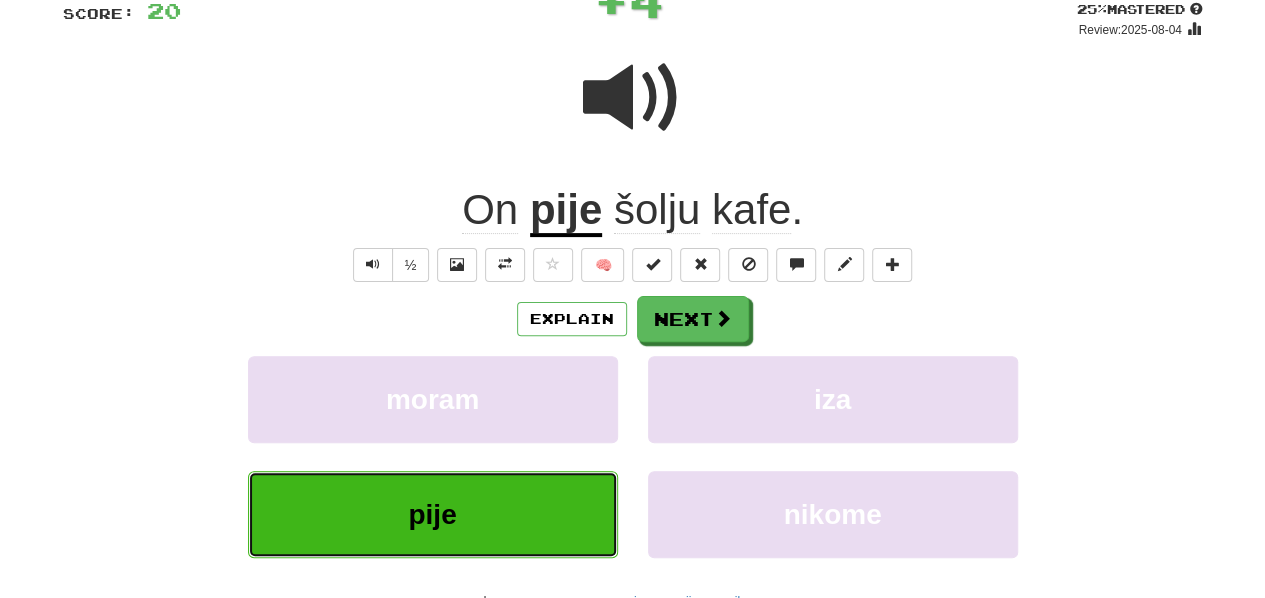 scroll, scrollTop: 94, scrollLeft: 0, axis: vertical 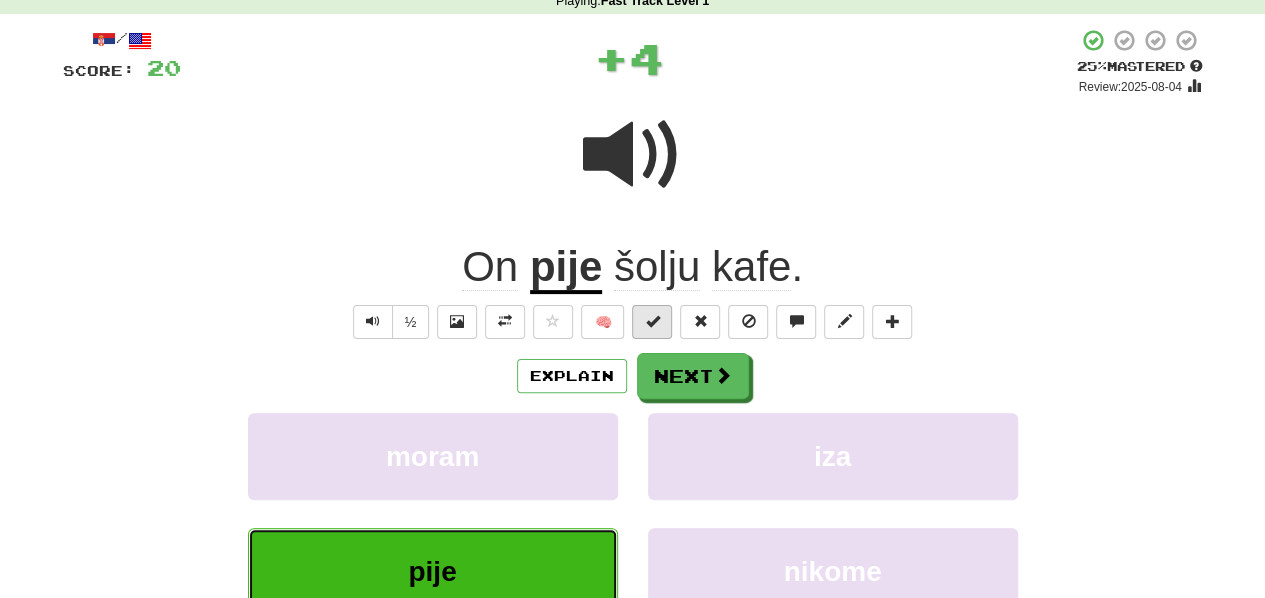 type 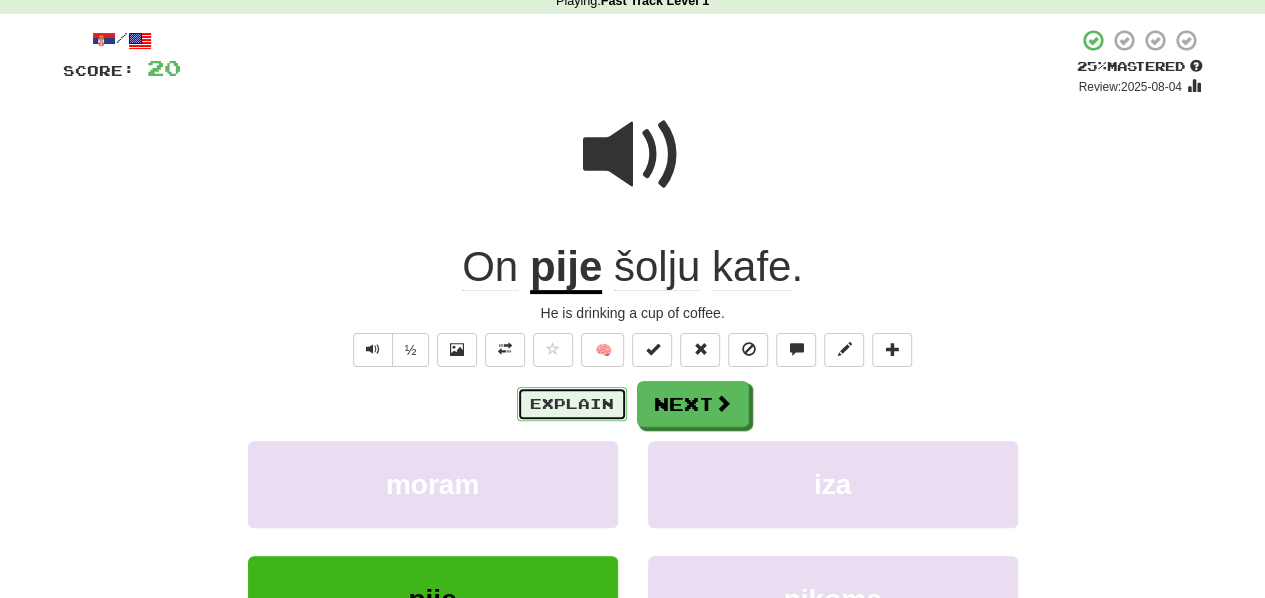 click on "Explain" at bounding box center [572, 404] 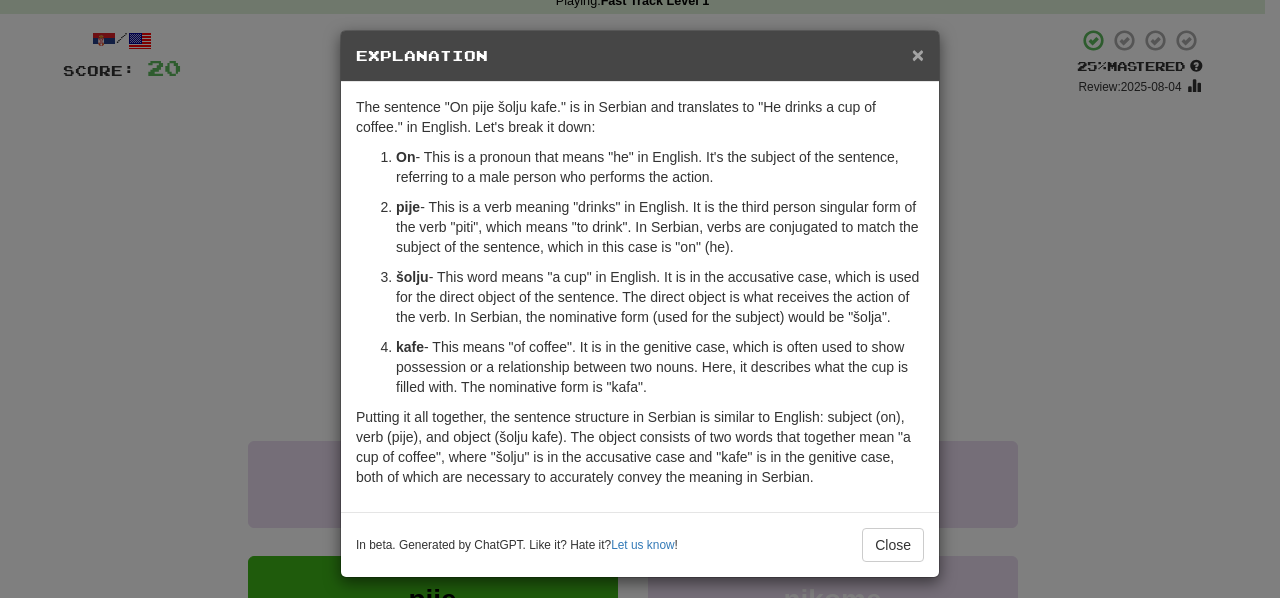 click on "×" at bounding box center (918, 54) 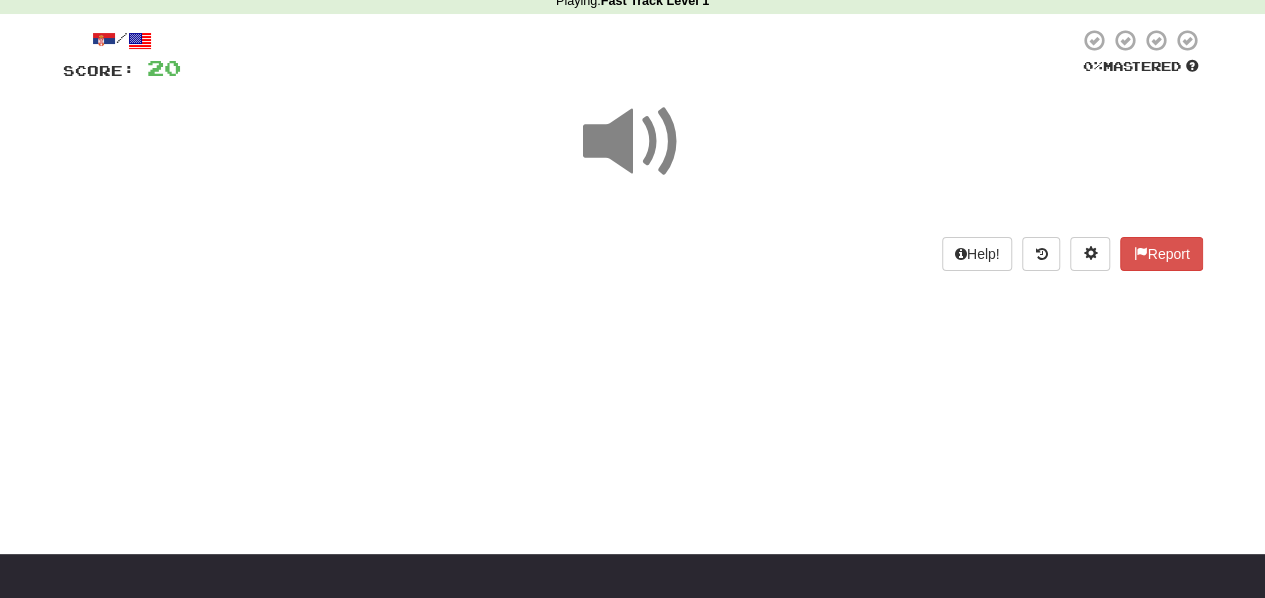 scroll, scrollTop: 0, scrollLeft: 0, axis: both 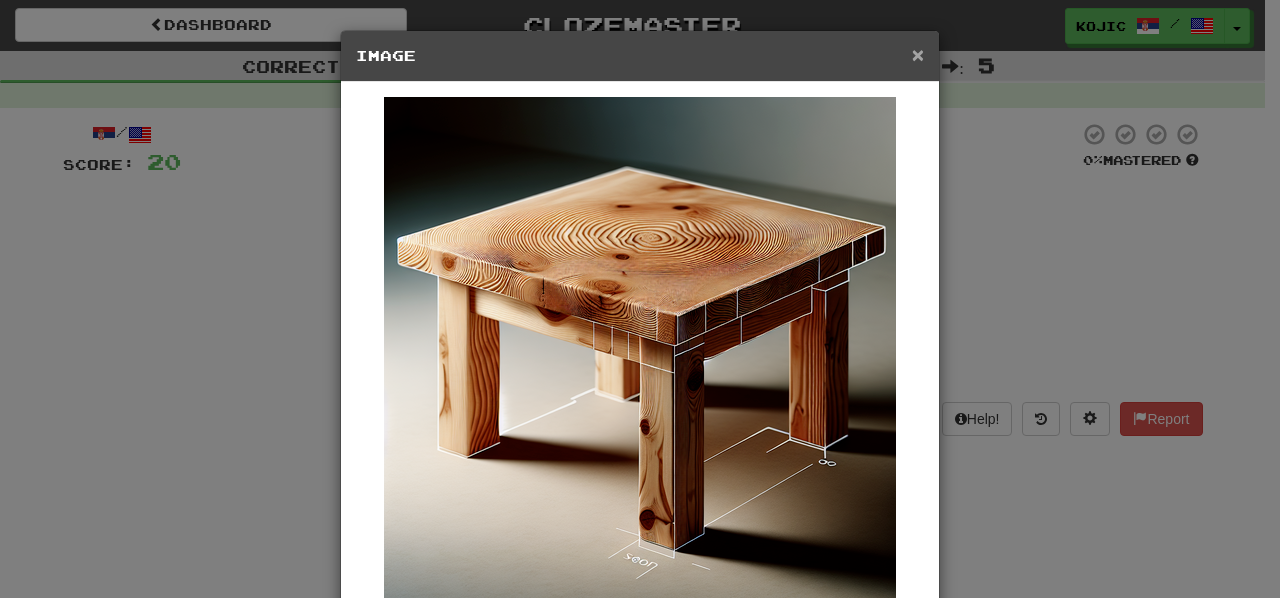 click on "×" at bounding box center [918, 54] 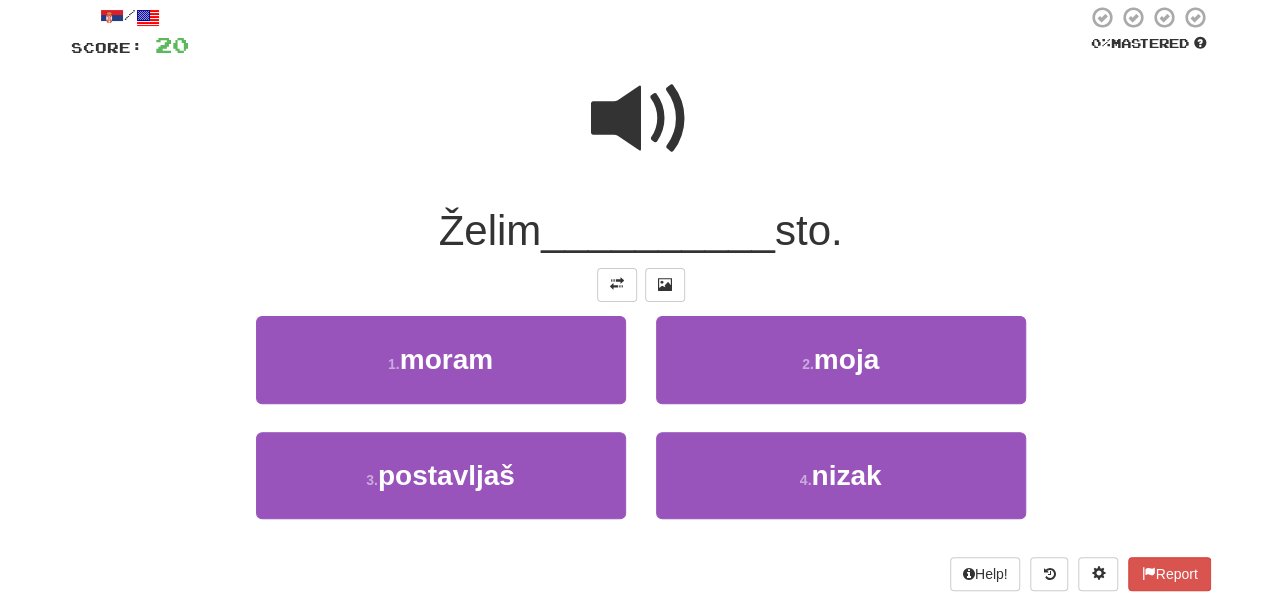 scroll, scrollTop: 118, scrollLeft: 0, axis: vertical 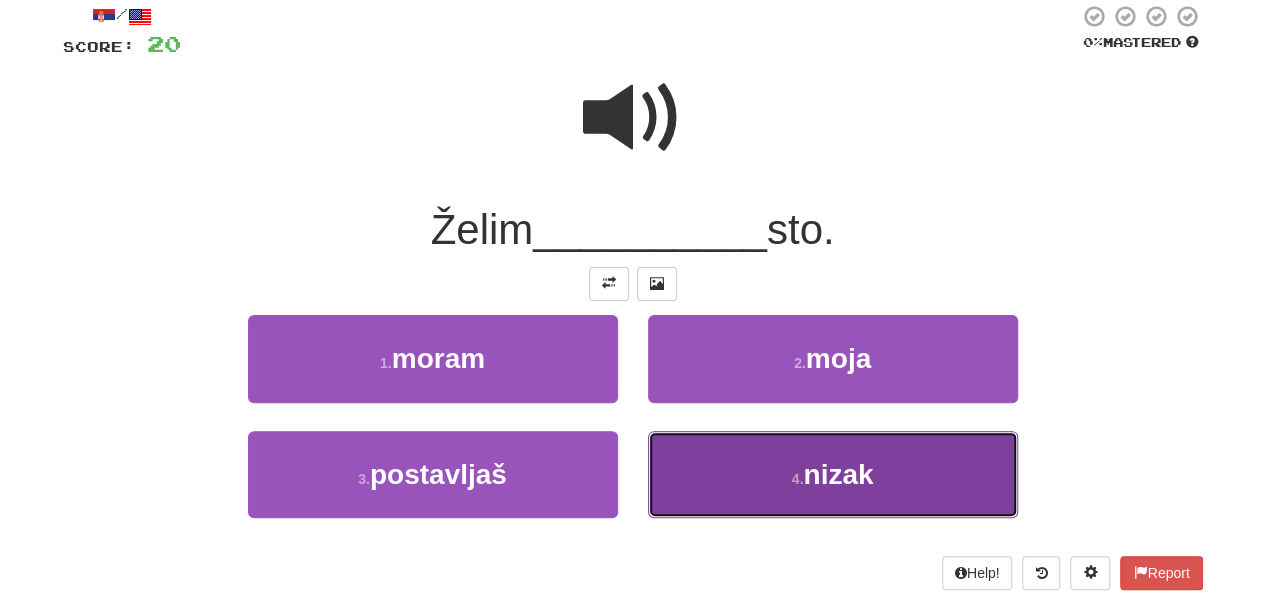 click on "4 . nizak" at bounding box center [833, 474] 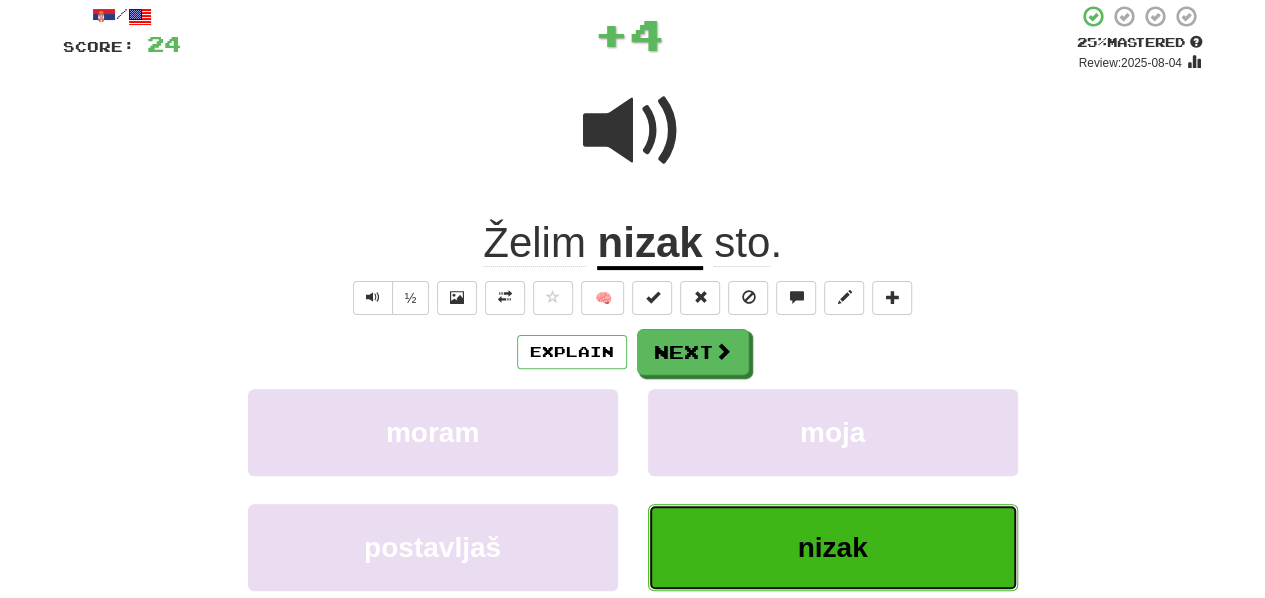 type 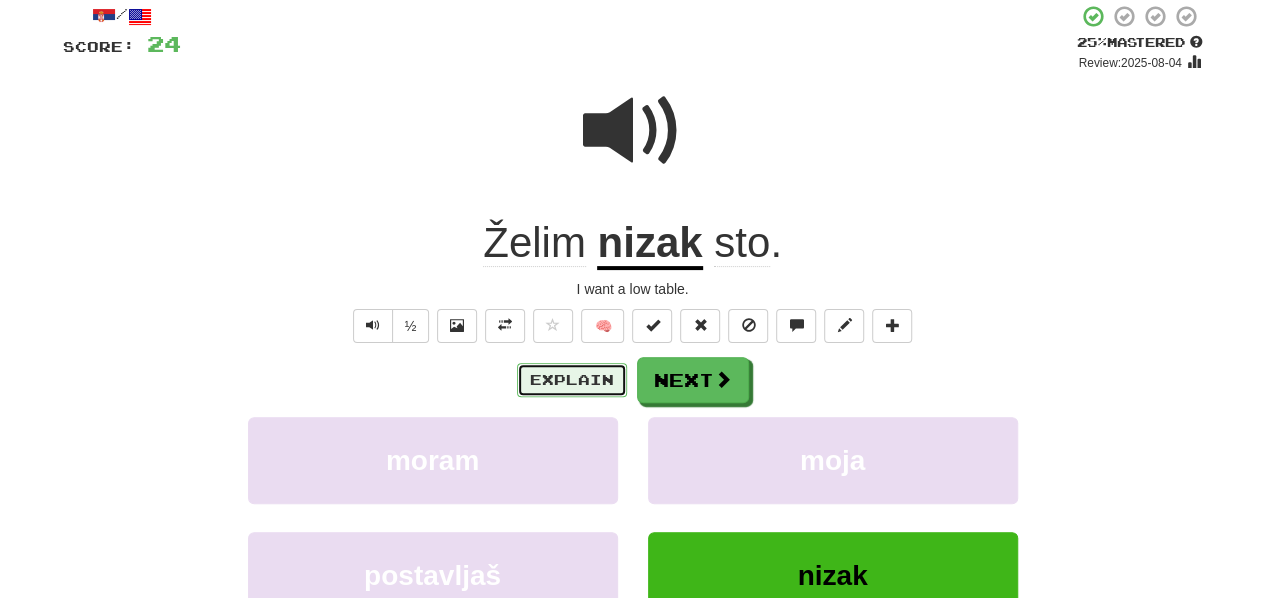 click on "Explain" at bounding box center (572, 380) 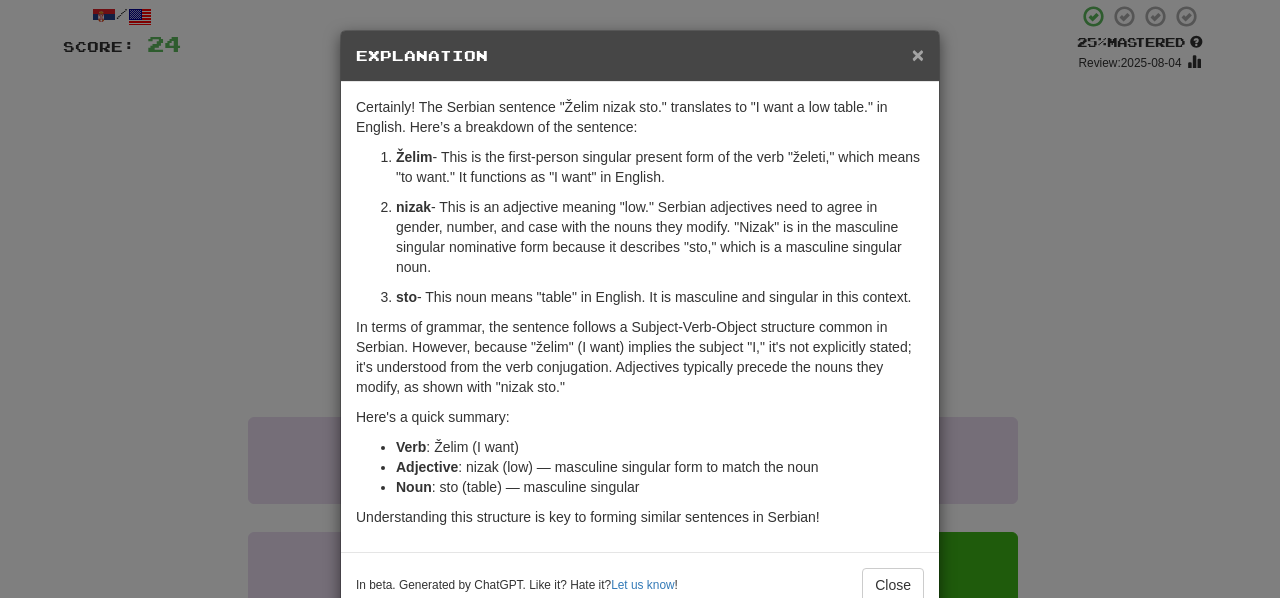 click on "×" at bounding box center (918, 54) 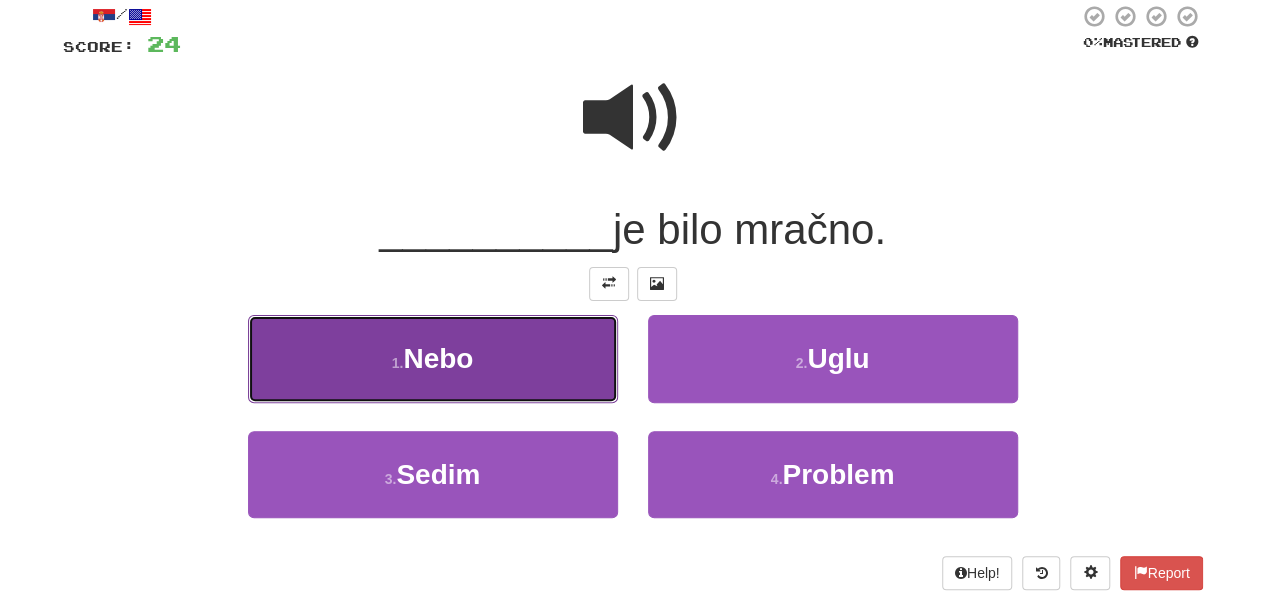 click on "1 . Nebo" at bounding box center [433, 358] 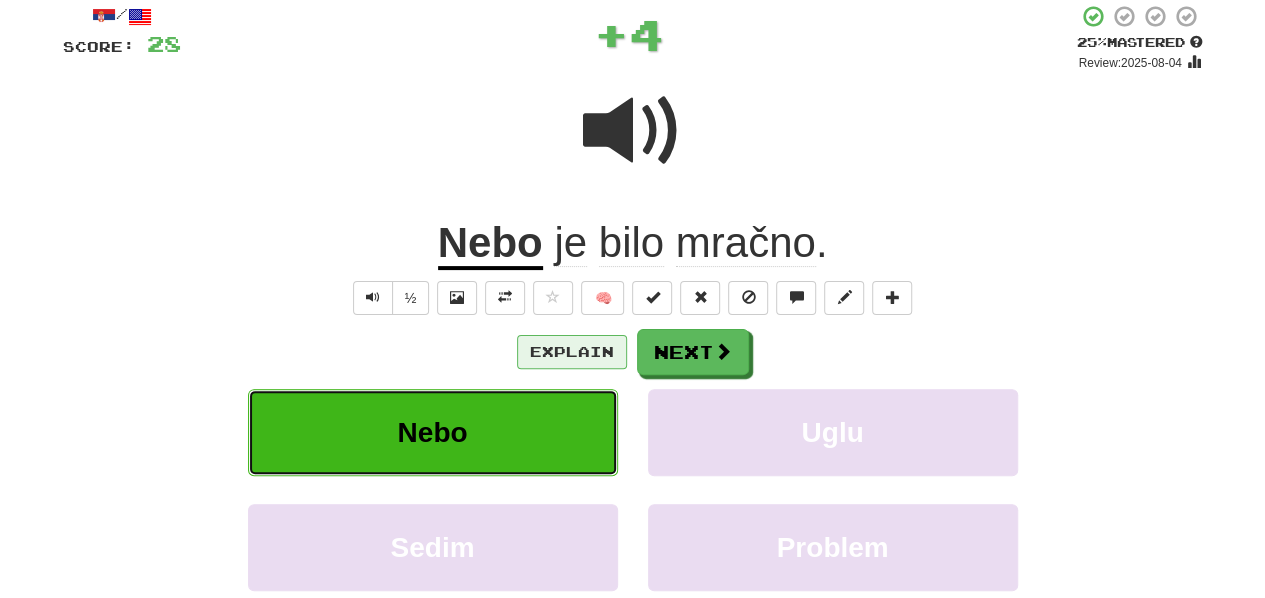 type 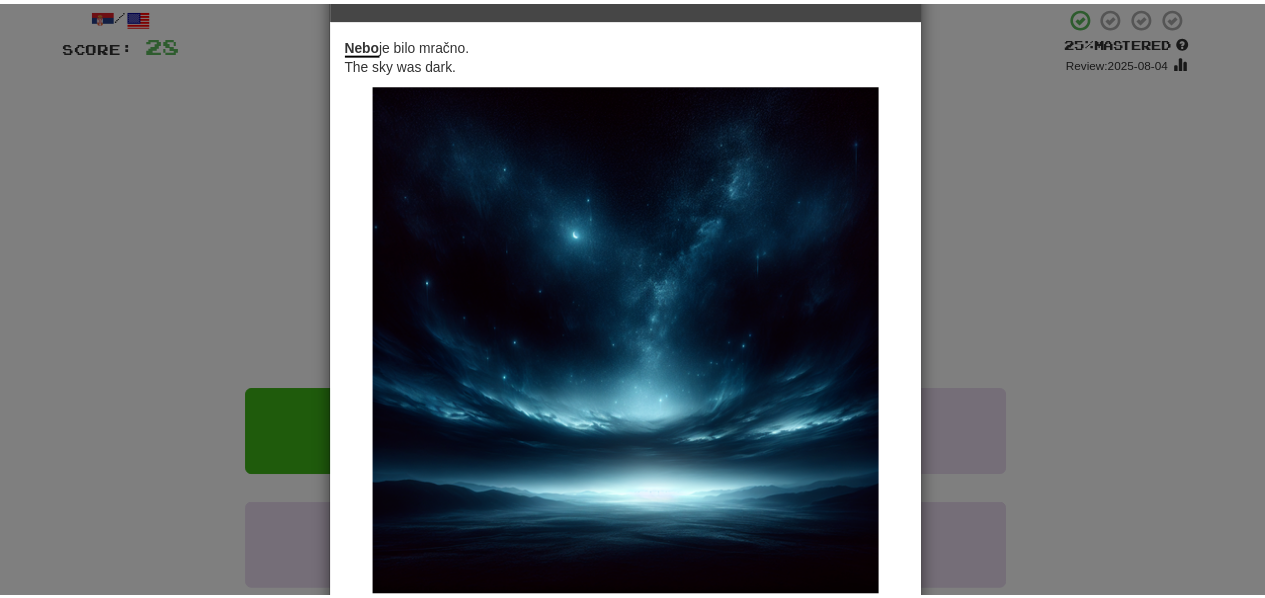 scroll, scrollTop: 0, scrollLeft: 0, axis: both 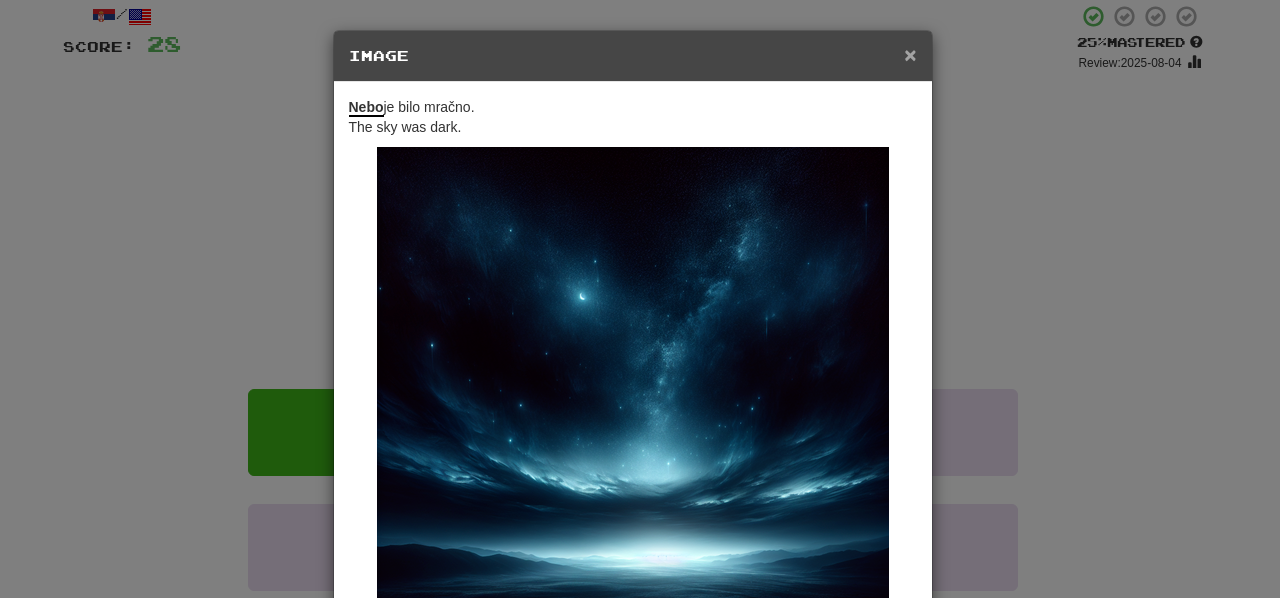 click on "×" at bounding box center (910, 54) 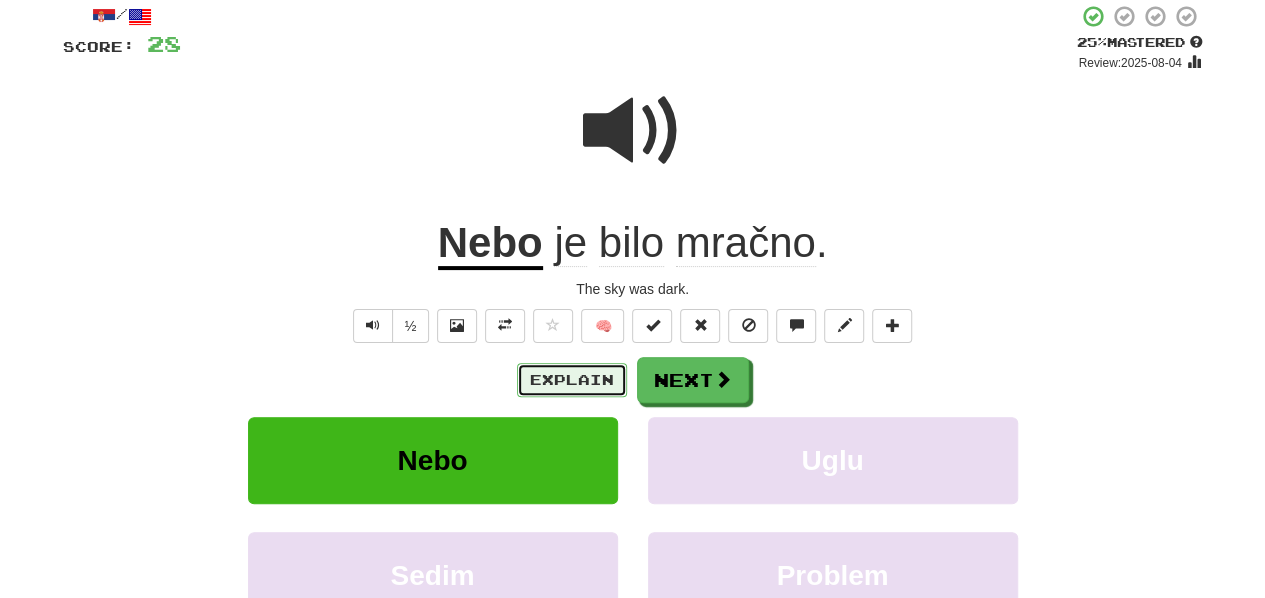 click on "Explain" at bounding box center [572, 380] 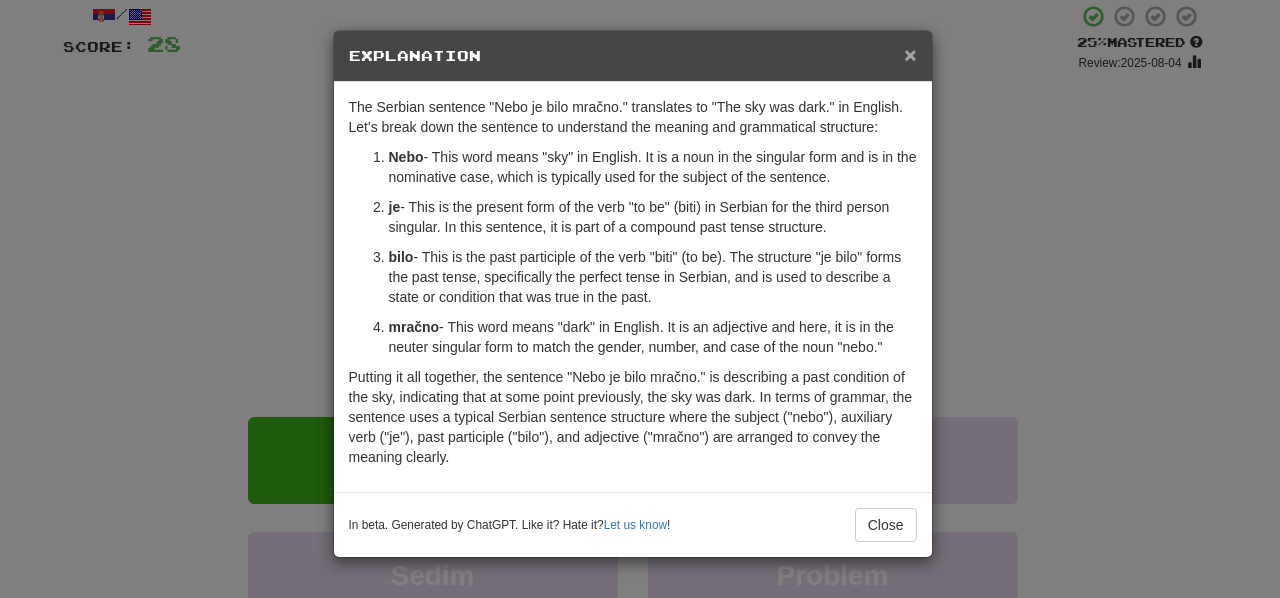click on "×" at bounding box center (910, 54) 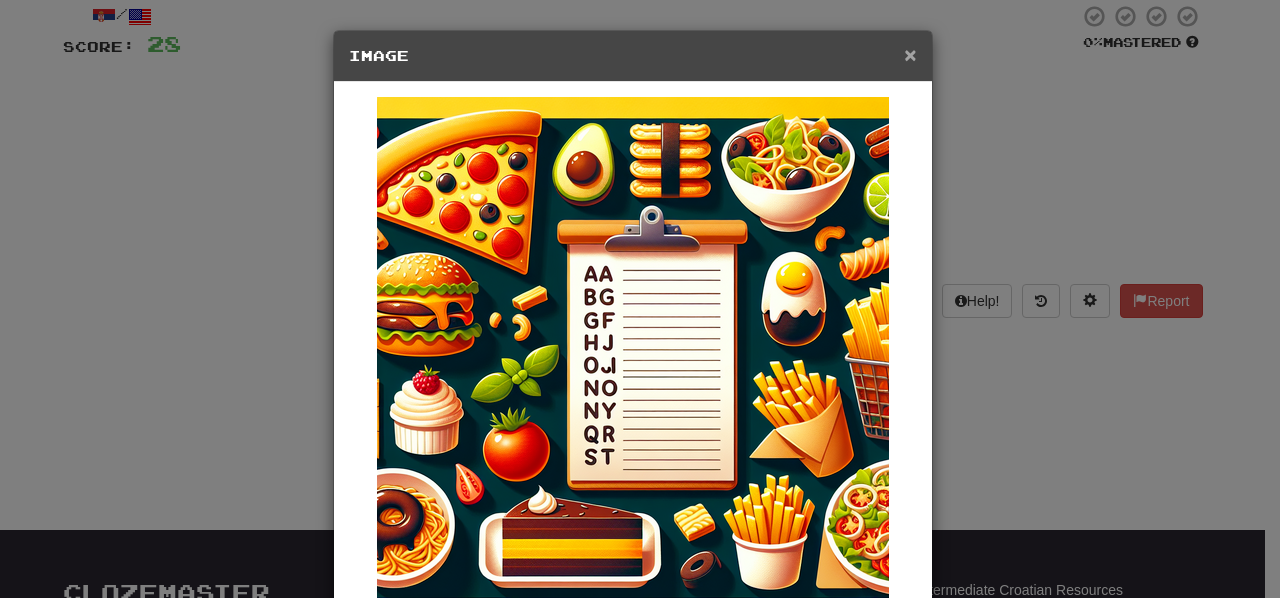 click on "×" at bounding box center [910, 54] 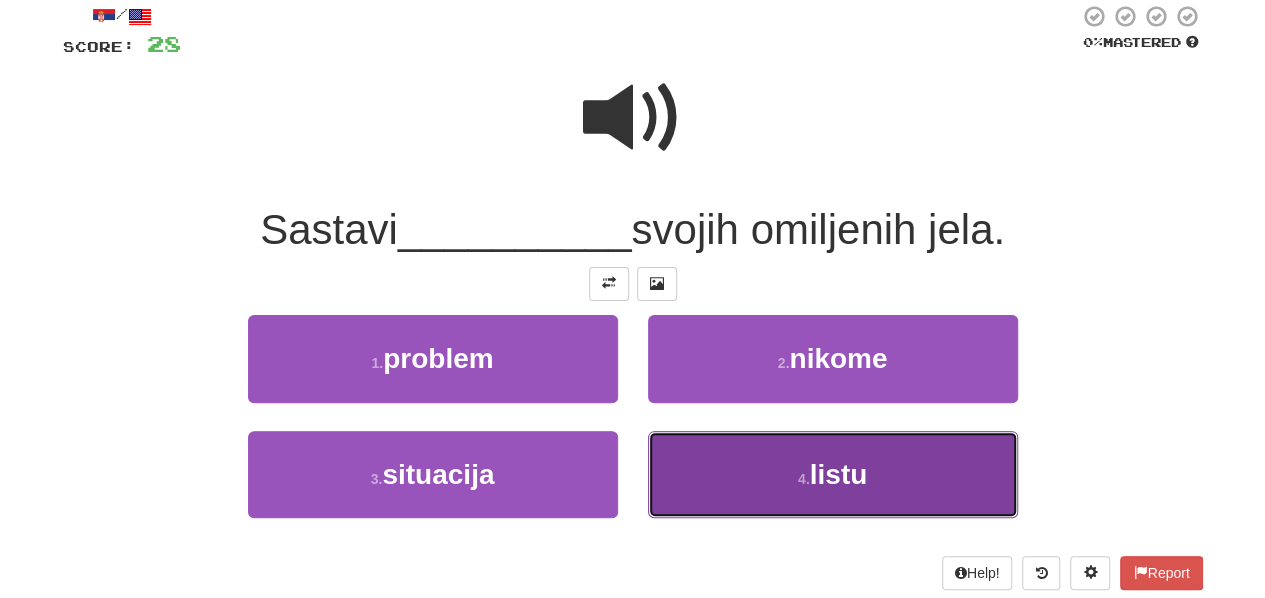 click on "4 . listu" at bounding box center (833, 474) 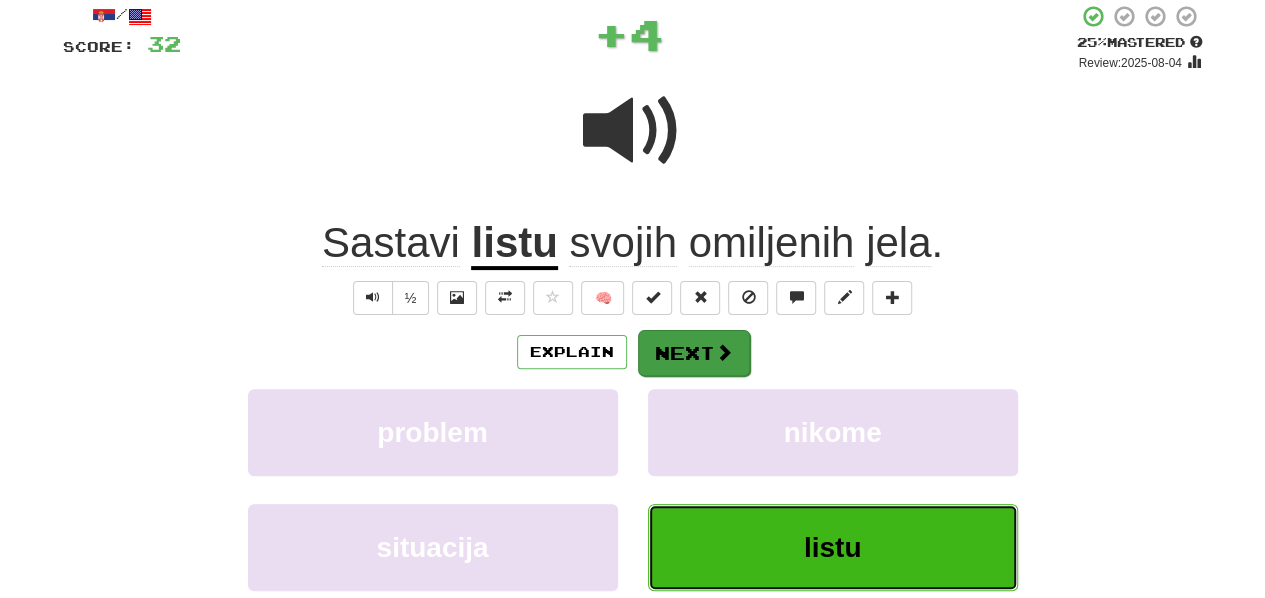 type 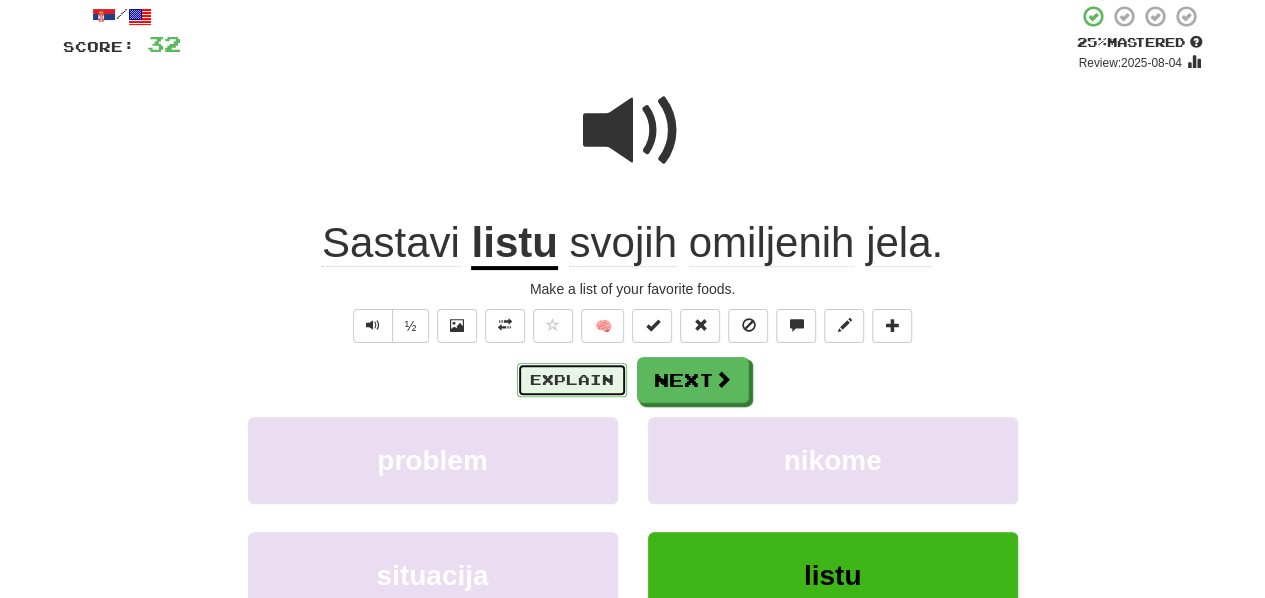 click on "Explain" at bounding box center [572, 380] 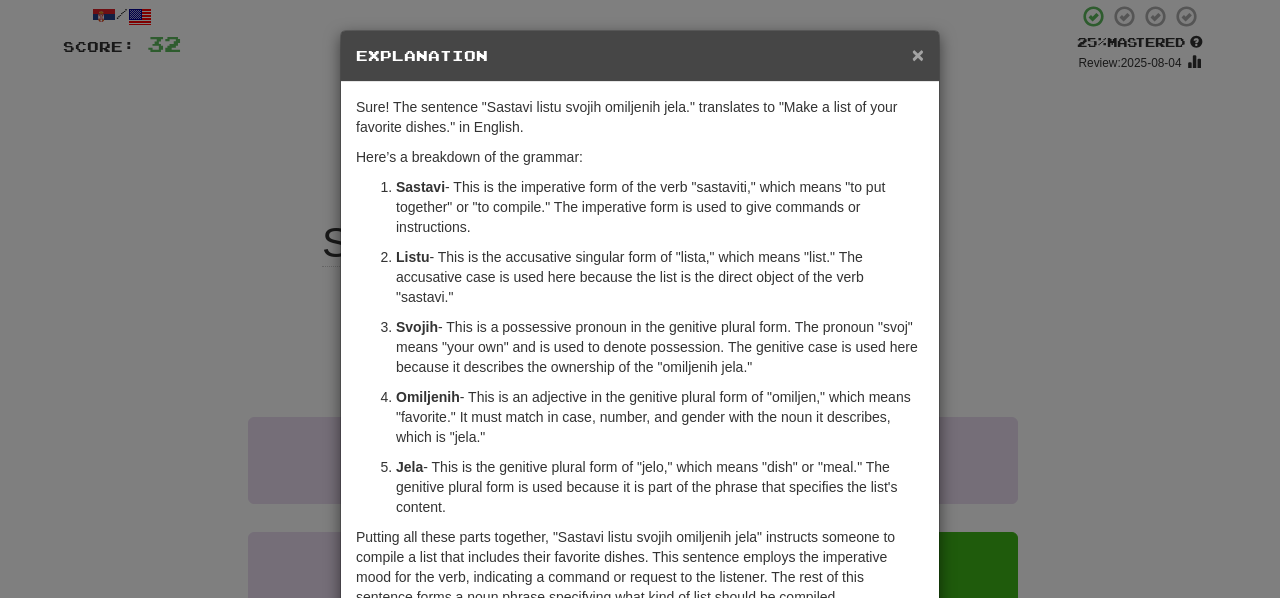 click on "×" at bounding box center (918, 54) 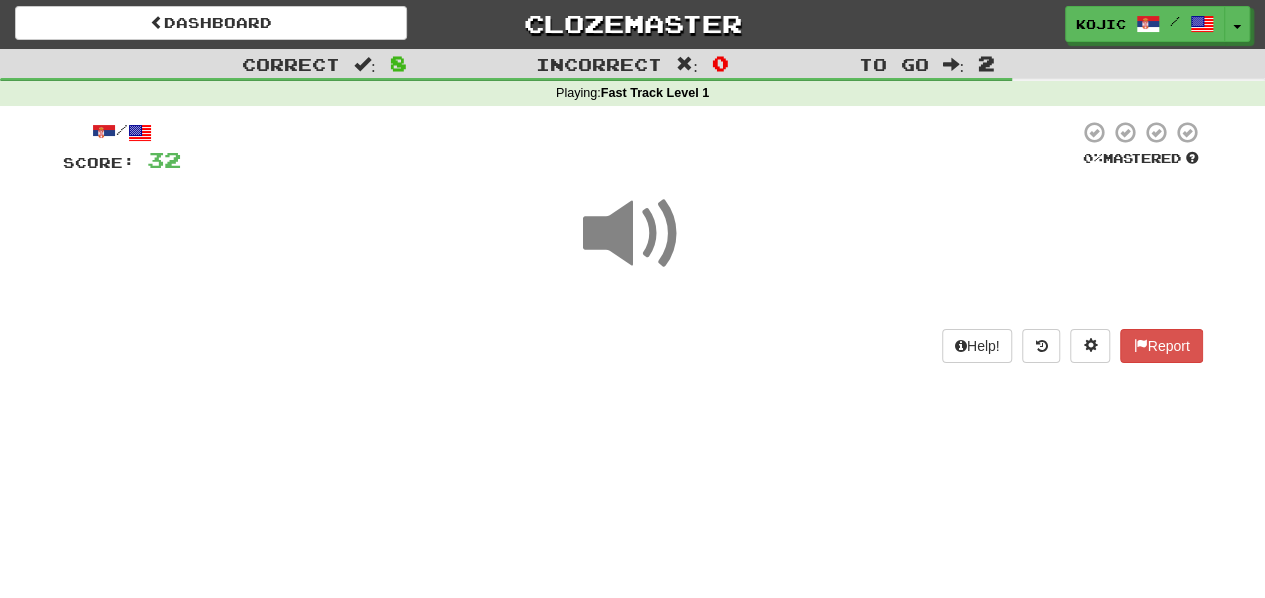 scroll, scrollTop: 0, scrollLeft: 0, axis: both 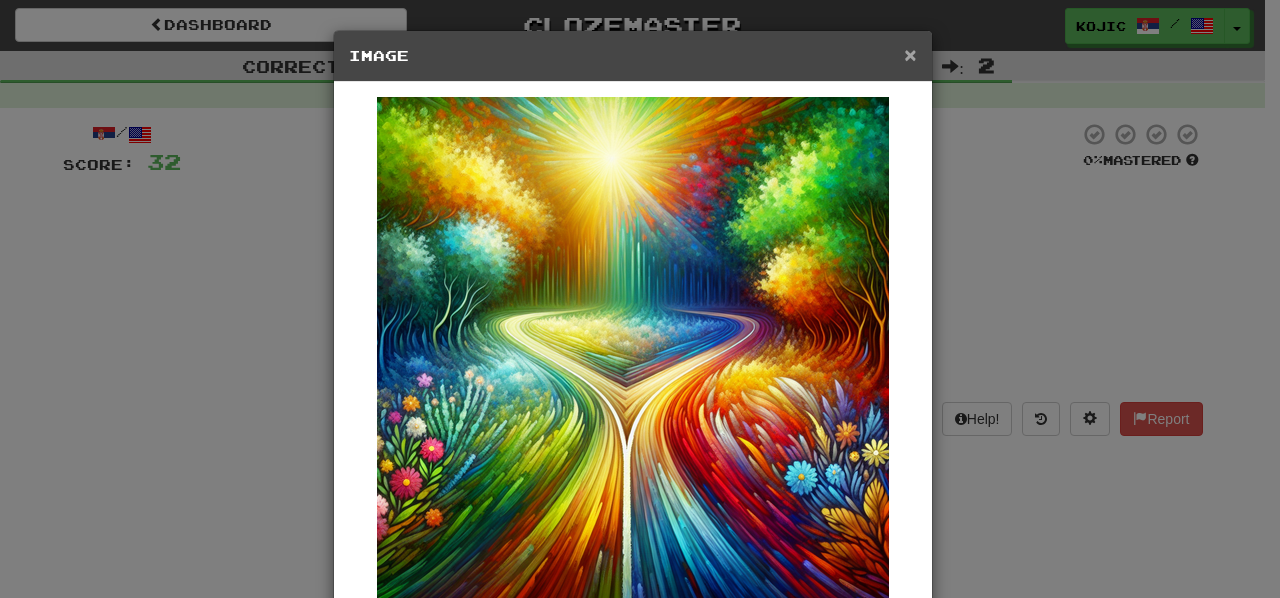 click on "×" at bounding box center [910, 54] 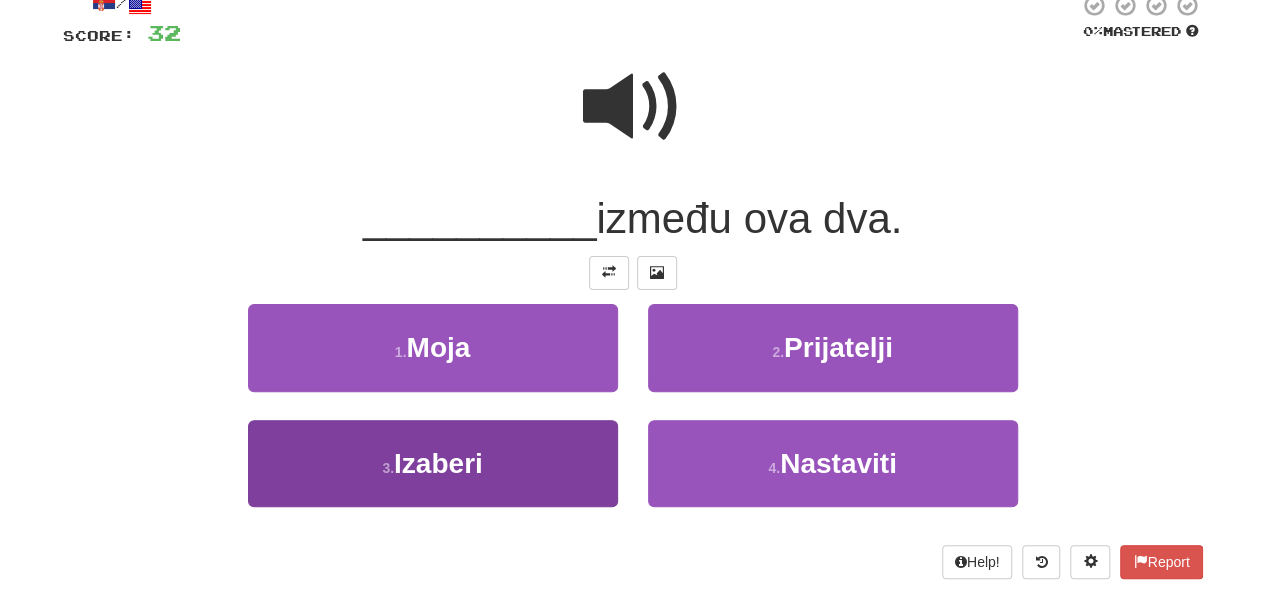 scroll, scrollTop: 130, scrollLeft: 0, axis: vertical 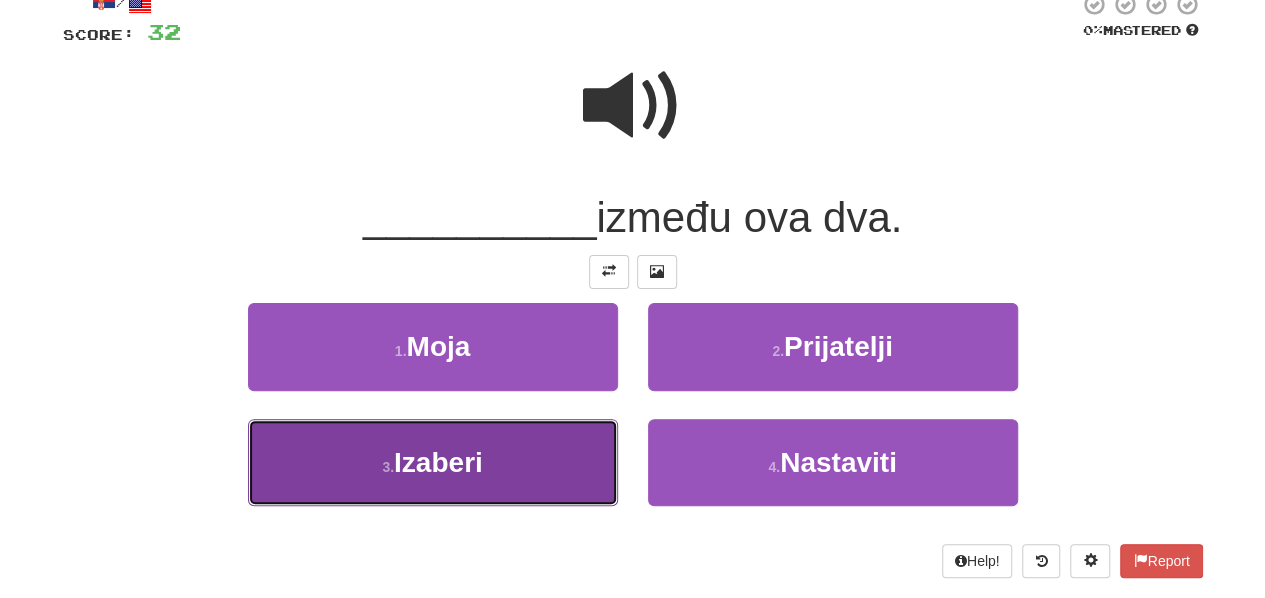click on "3 .  Izaberi" at bounding box center [433, 462] 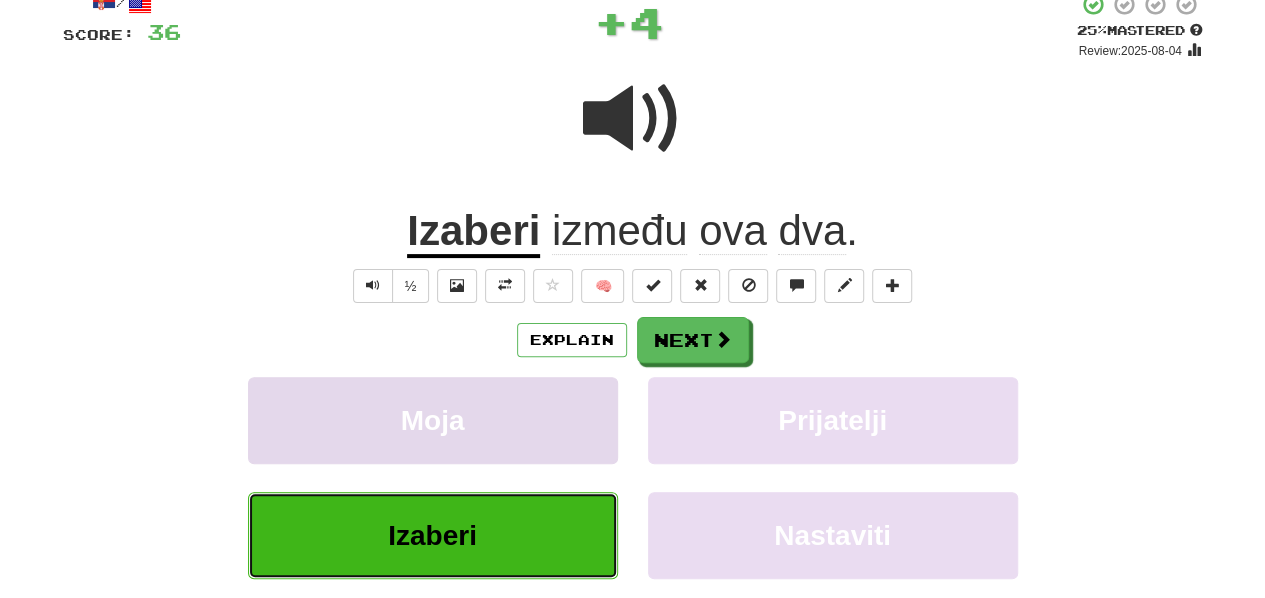 type 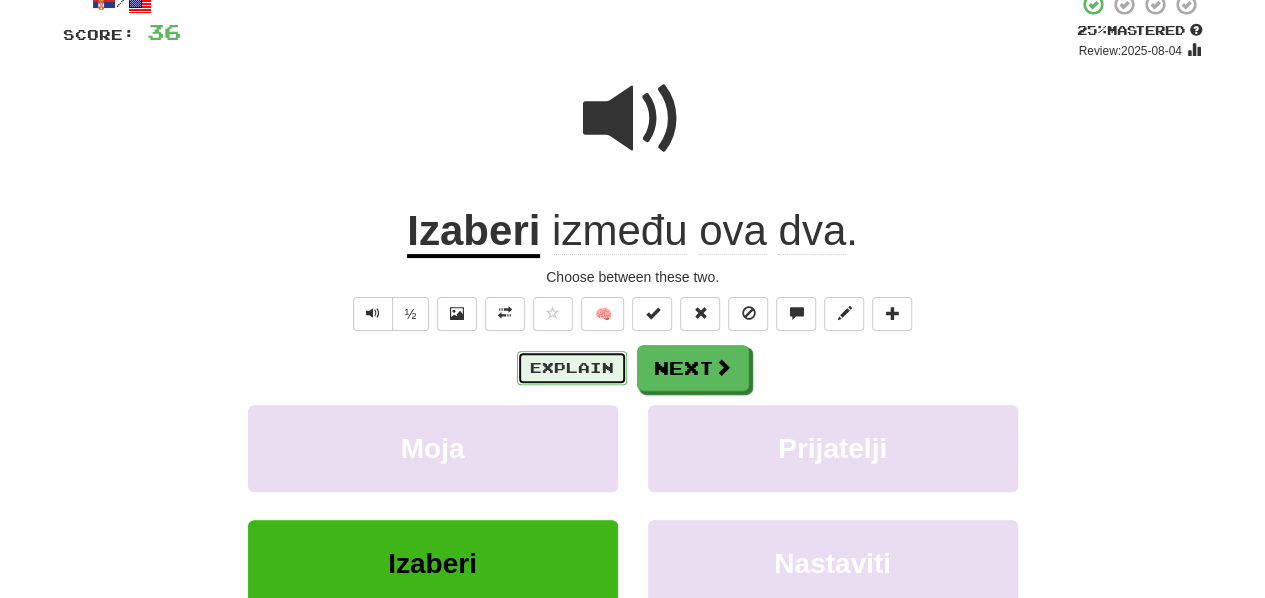 click on "Explain" at bounding box center [572, 368] 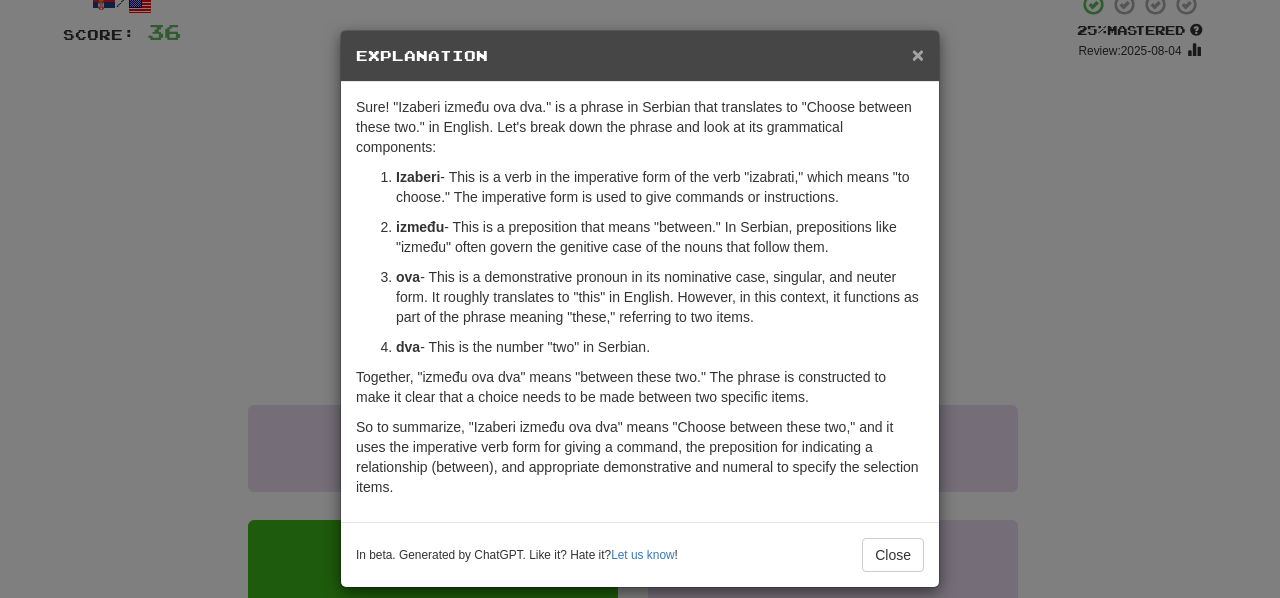 click on "×" at bounding box center (918, 54) 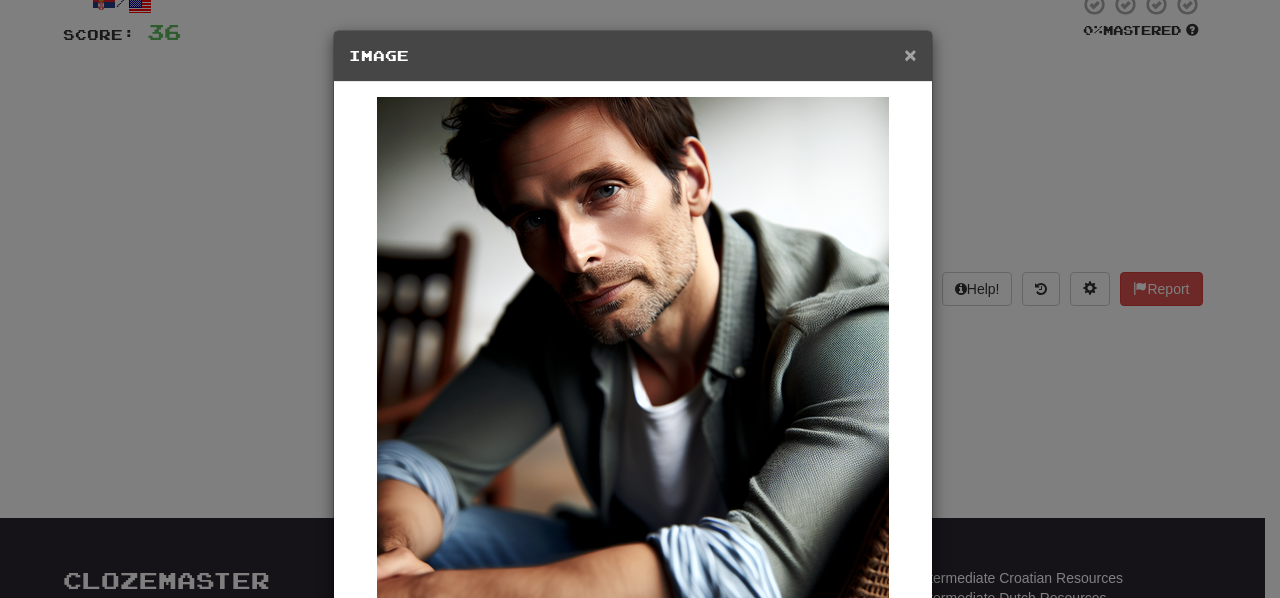click on "×" at bounding box center [910, 54] 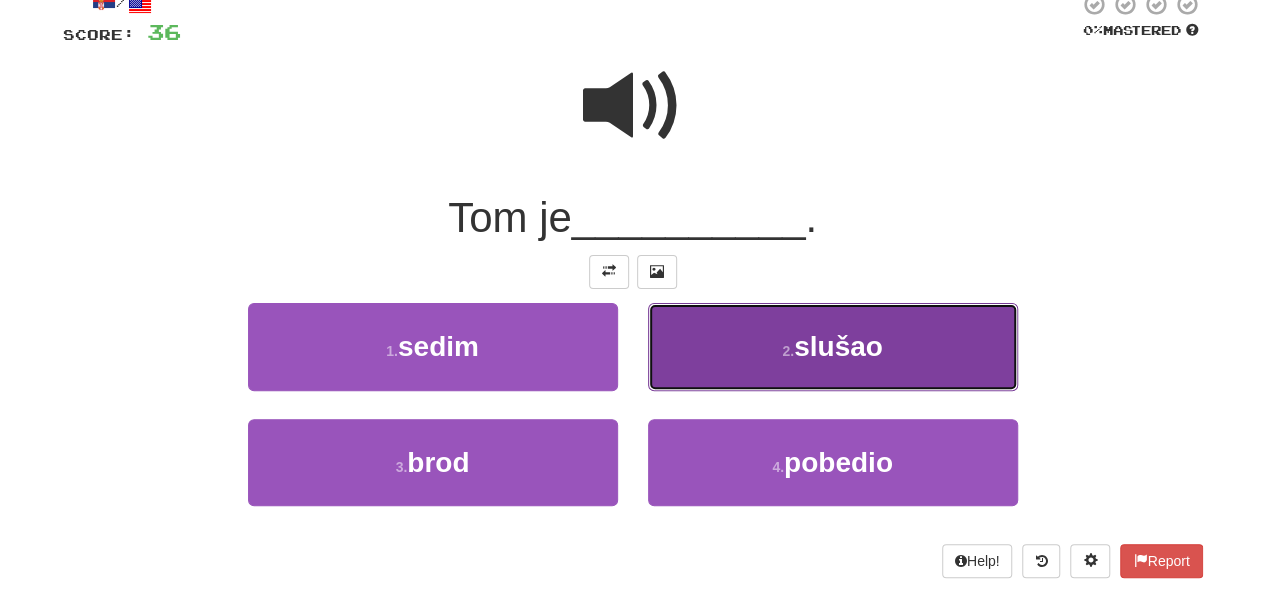 click on "2 .  slušao" at bounding box center (833, 346) 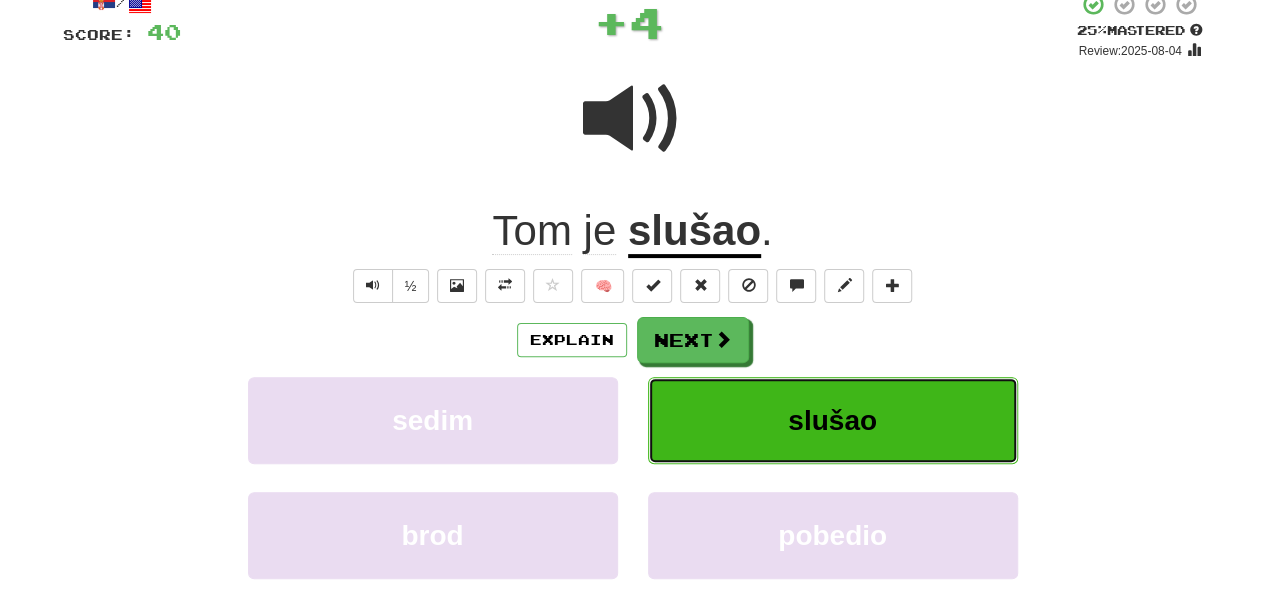type 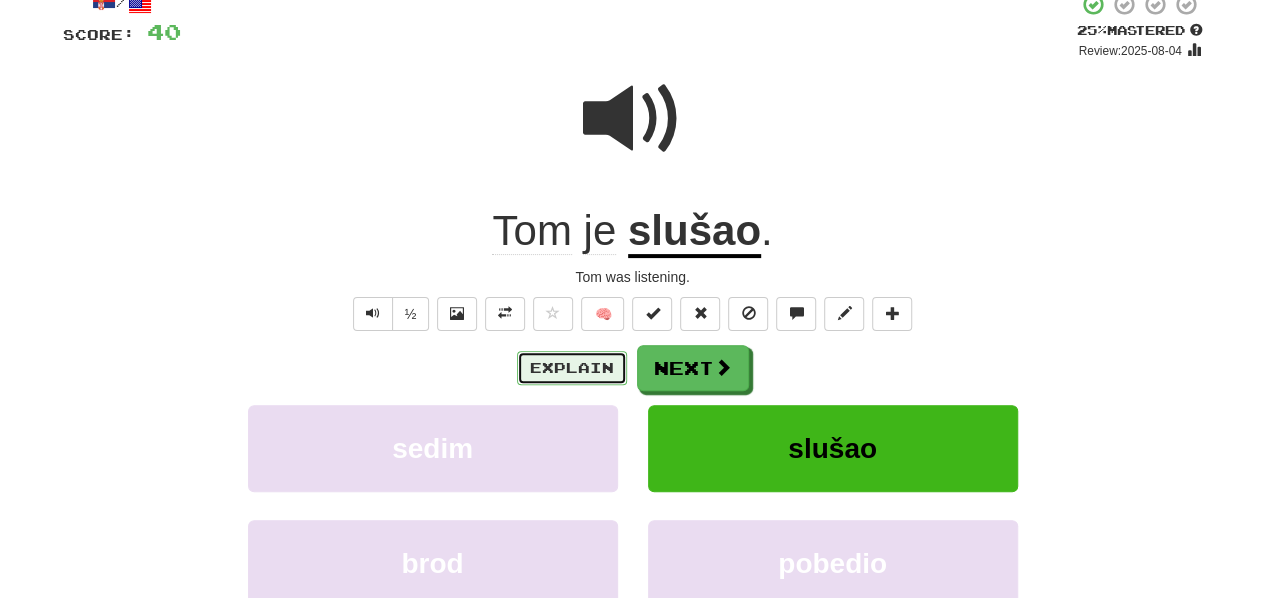 click on "Explain" at bounding box center [572, 368] 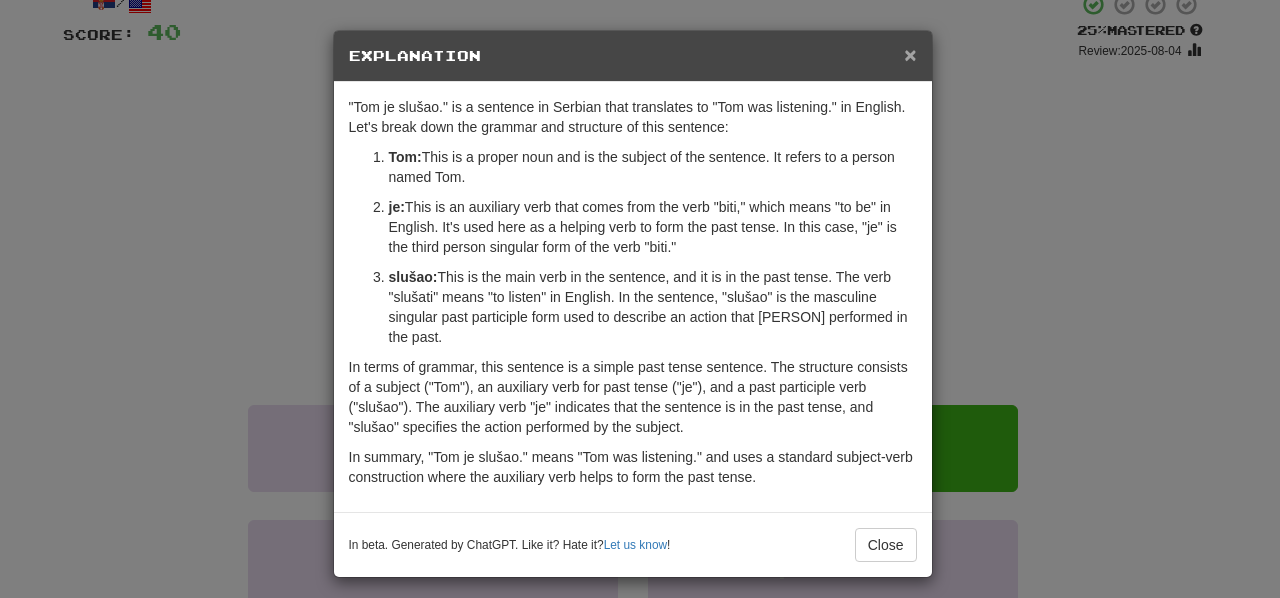 click on "×" at bounding box center (910, 54) 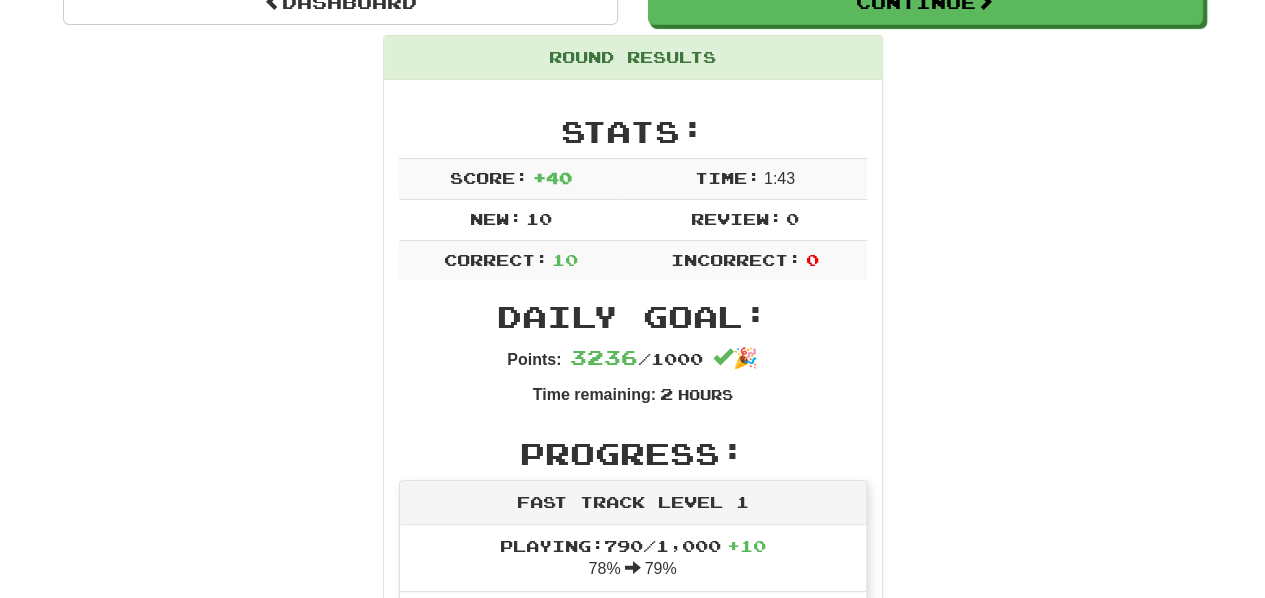 scroll, scrollTop: 0, scrollLeft: 0, axis: both 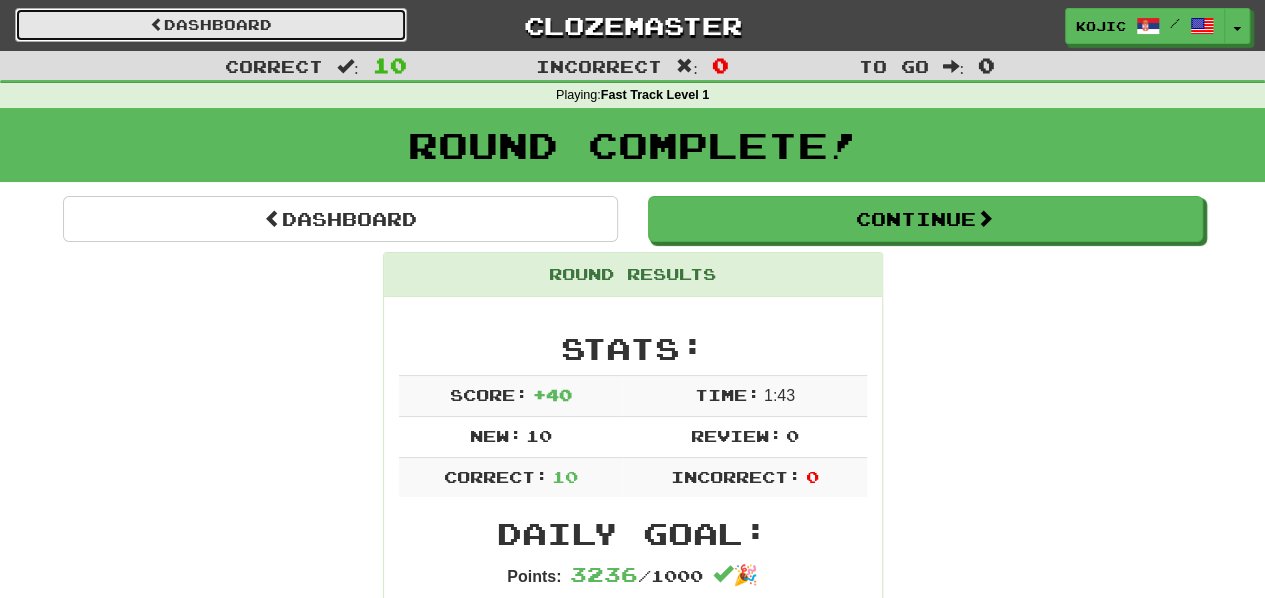click on "Dashboard" at bounding box center [211, 25] 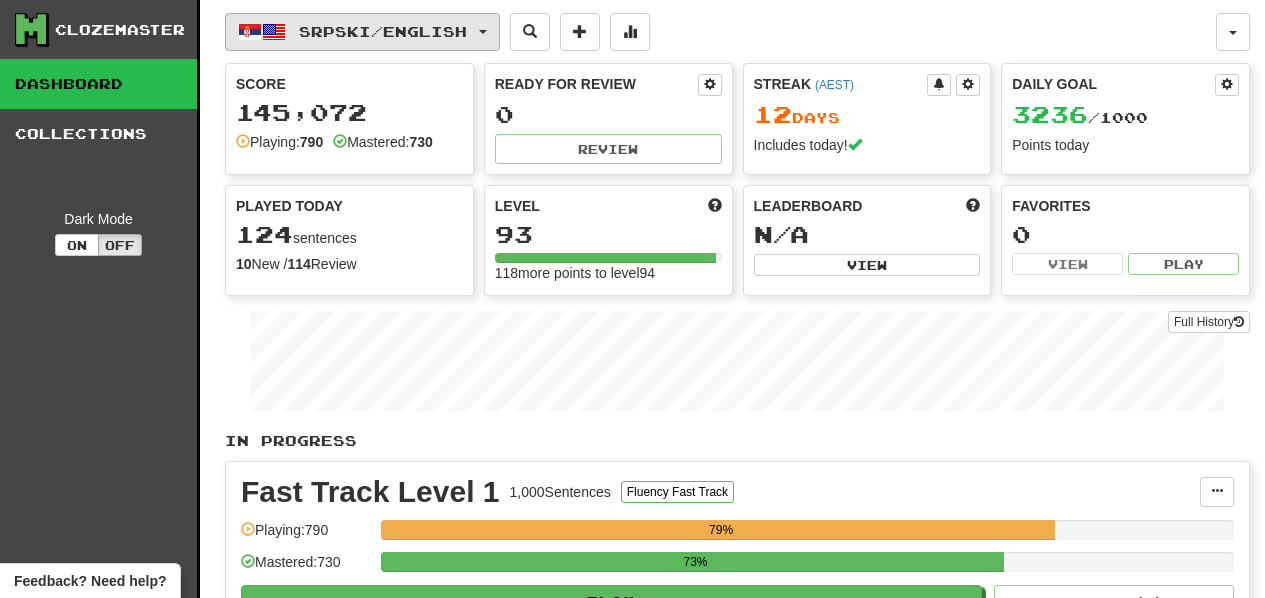 scroll, scrollTop: 0, scrollLeft: 0, axis: both 